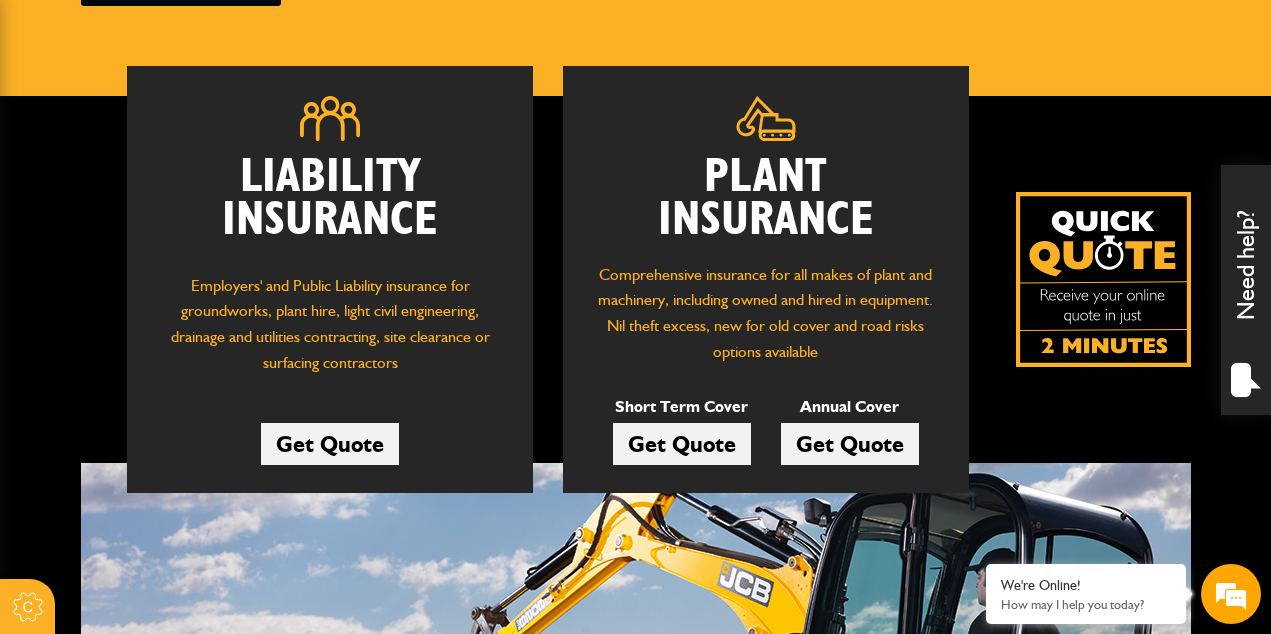 scroll, scrollTop: 296, scrollLeft: 0, axis: vertical 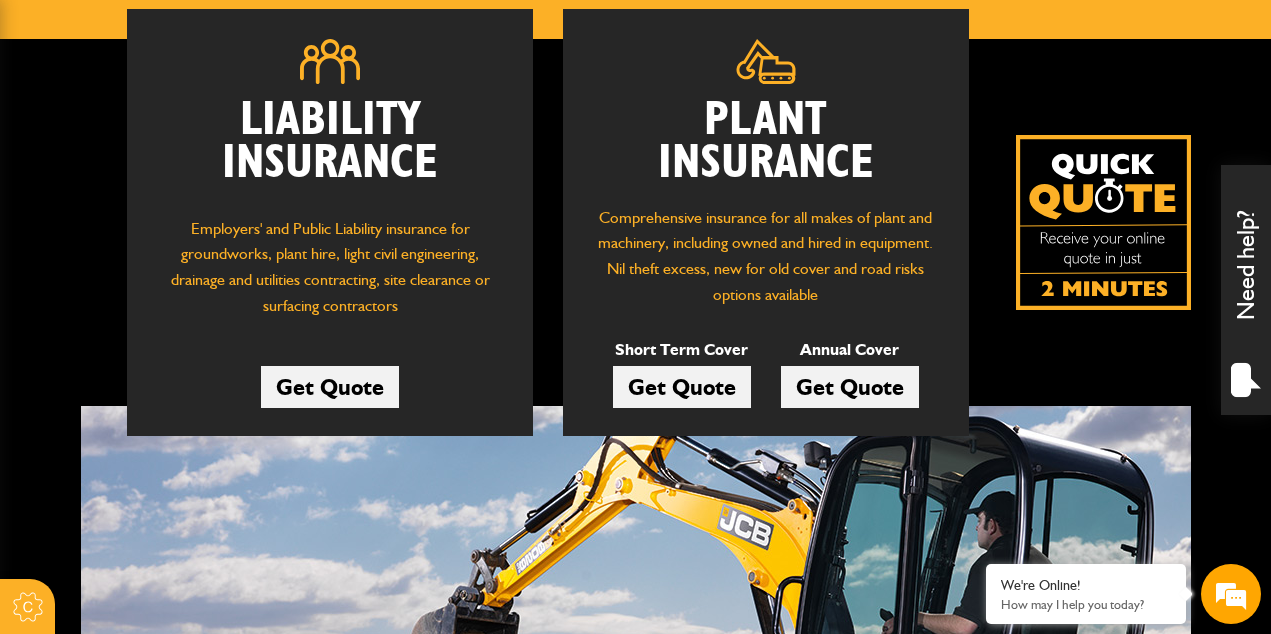 click on "Get Quote" at bounding box center [682, 387] 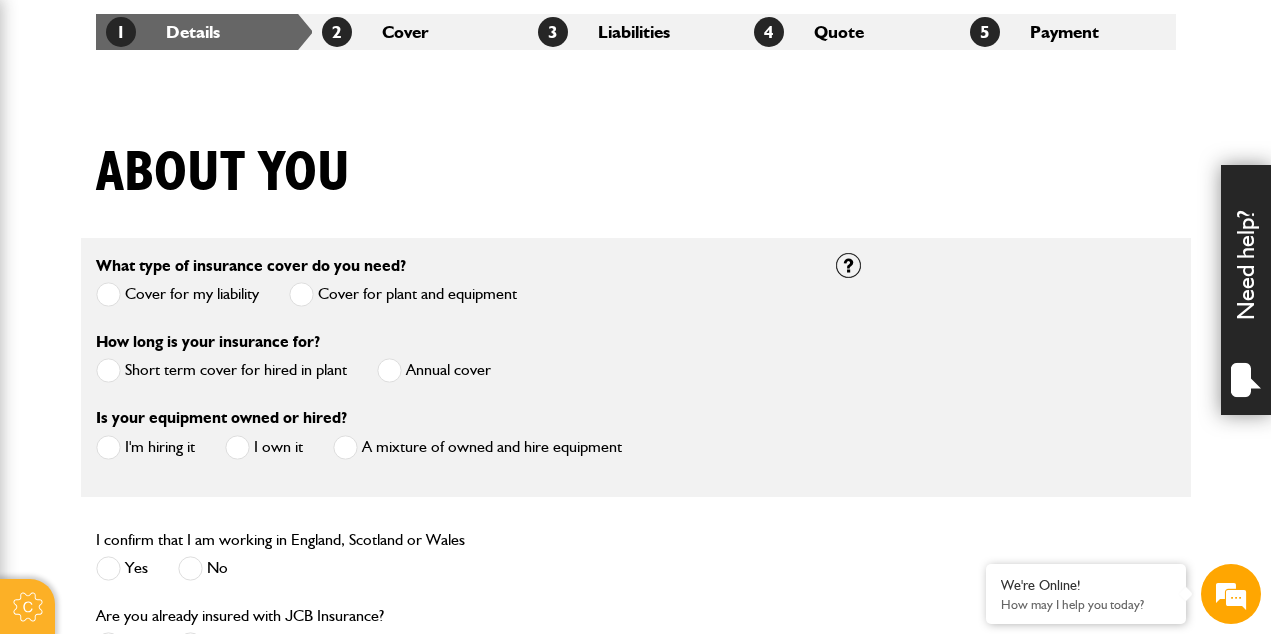 scroll, scrollTop: 386, scrollLeft: 0, axis: vertical 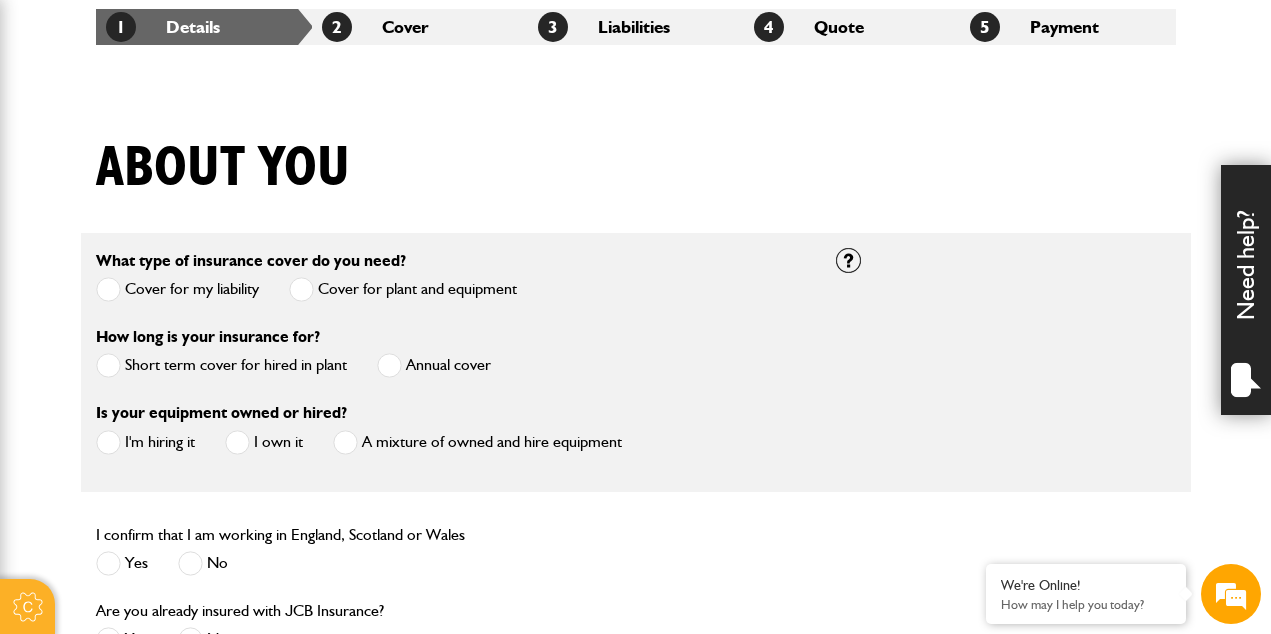 click on "Short term cover for hired in plant" at bounding box center [221, 365] 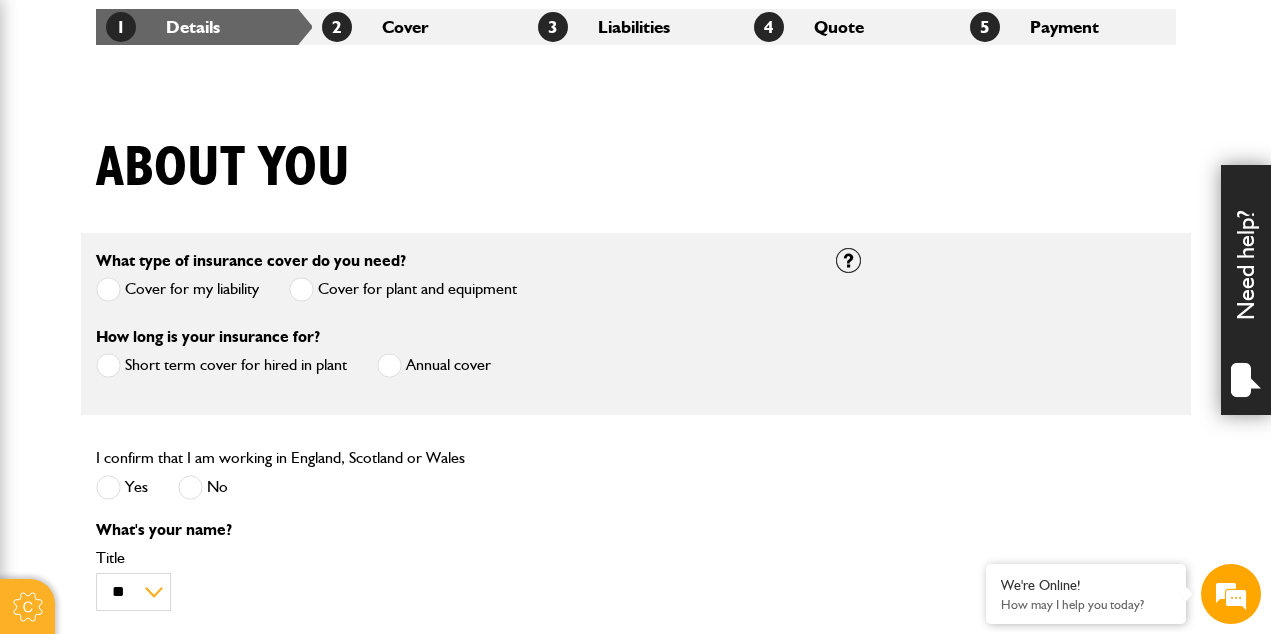 click at bounding box center [108, 487] 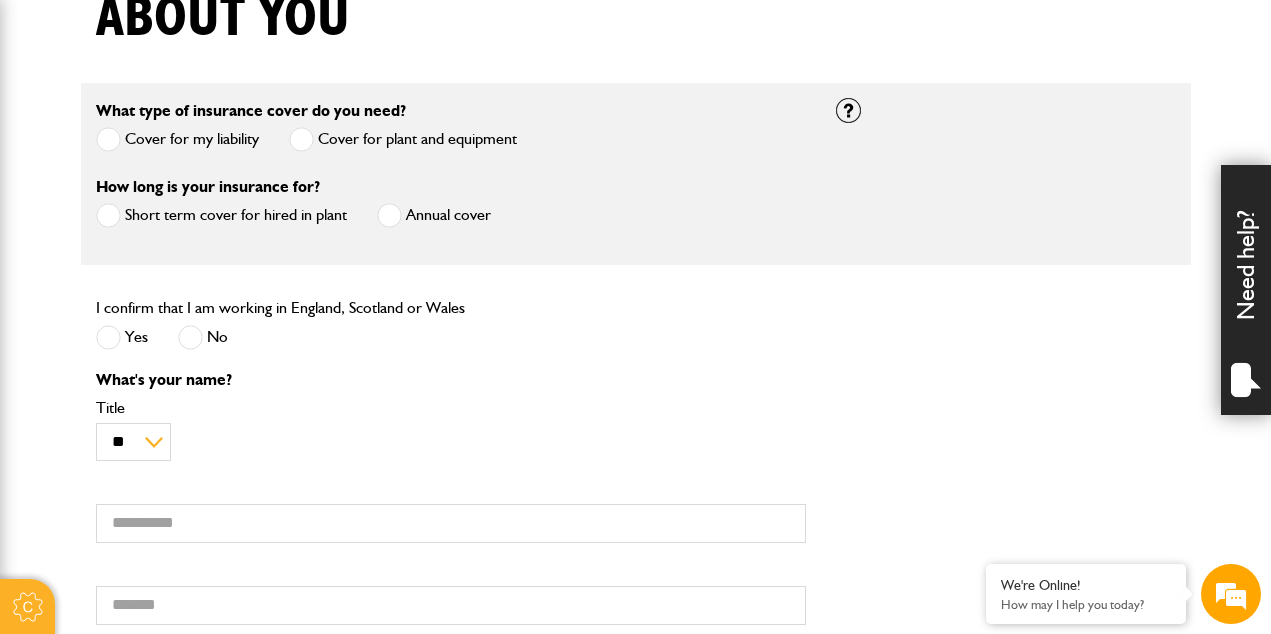 scroll, scrollTop: 538, scrollLeft: 0, axis: vertical 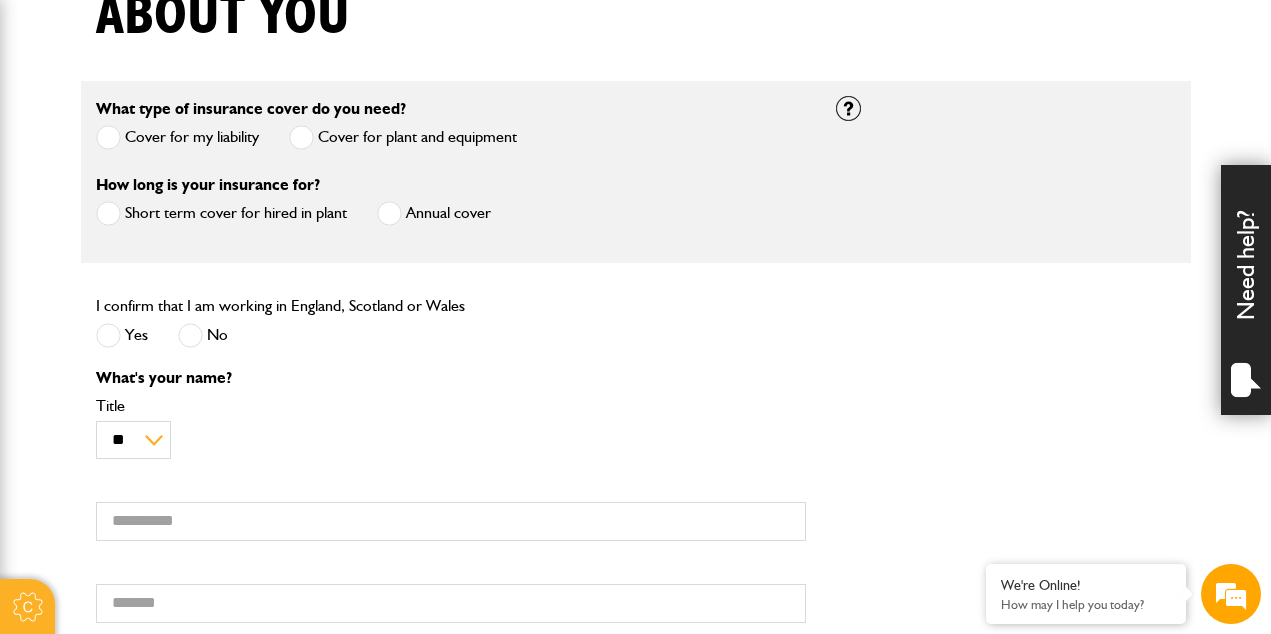 click on "What's your name?
**
***
****
**
Title
First name
Surname" at bounding box center (451, 134) 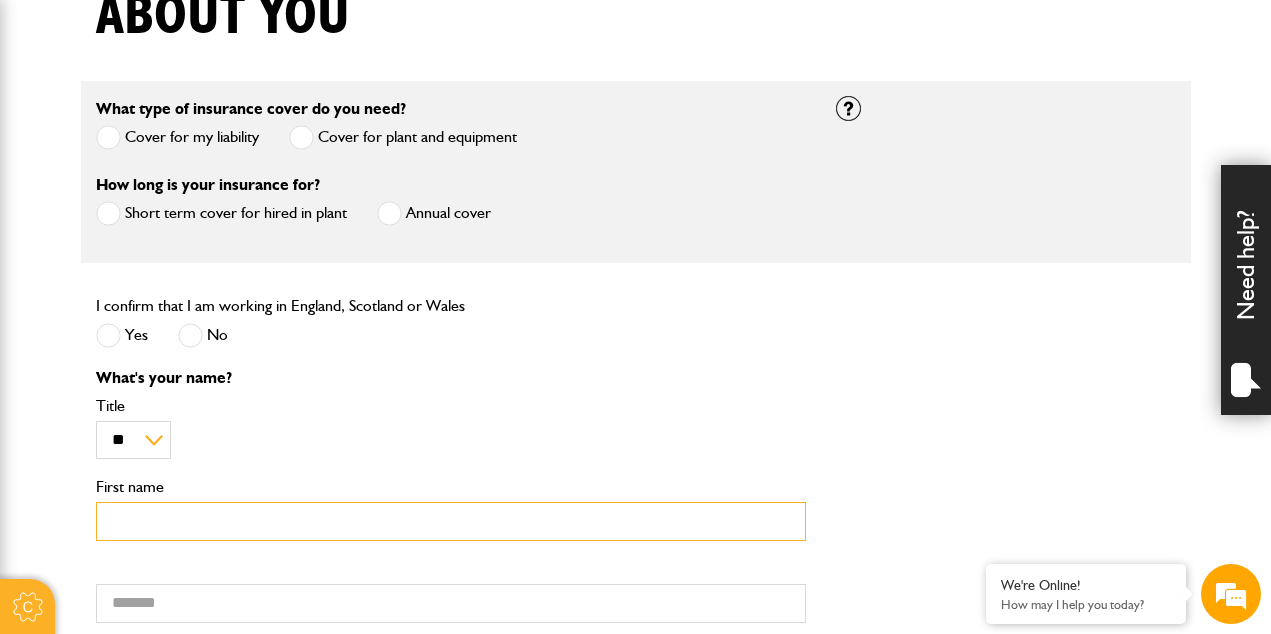 click on "First name" at bounding box center [451, 521] 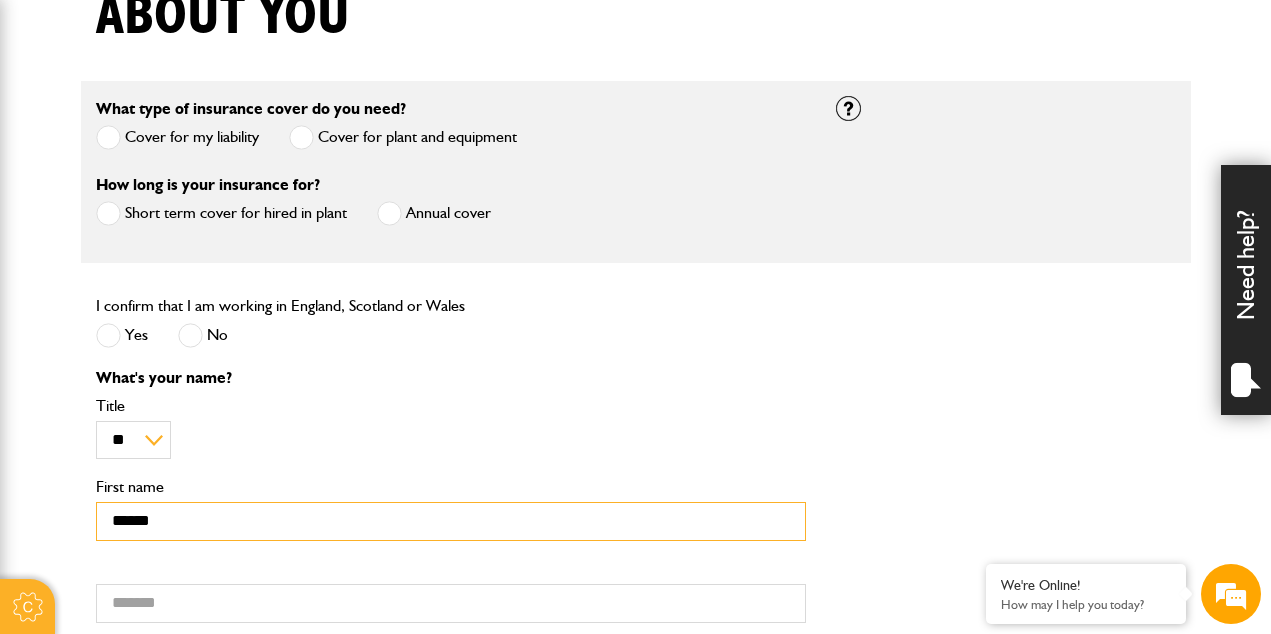 type on "******" 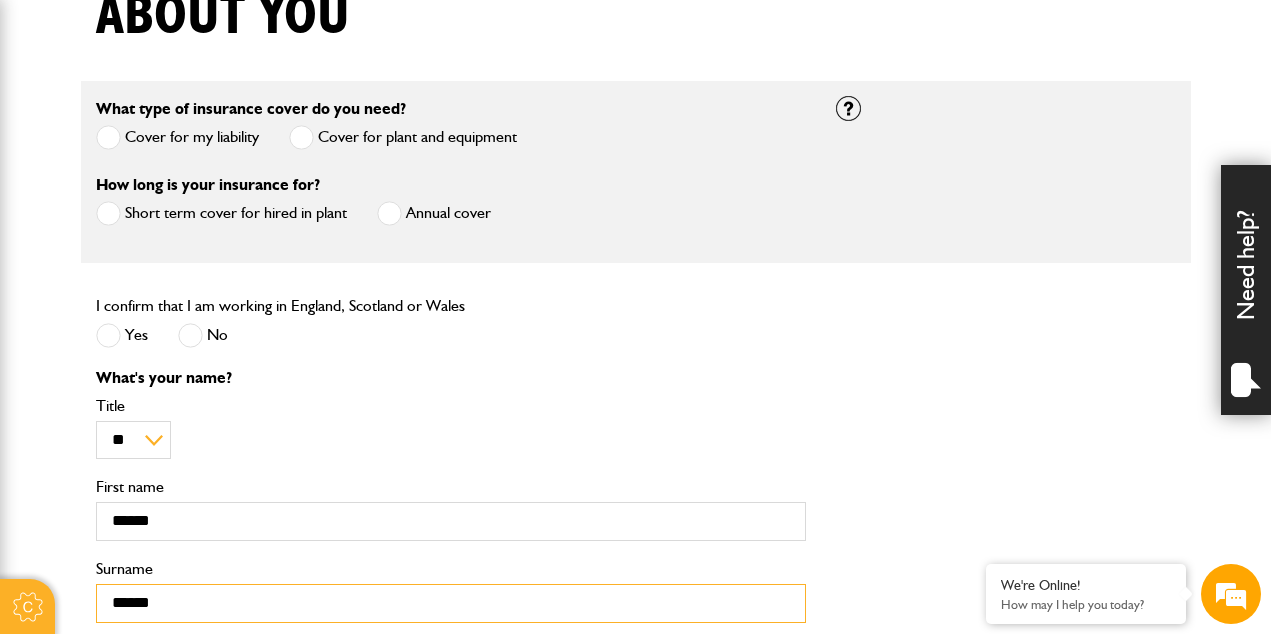 type on "******" 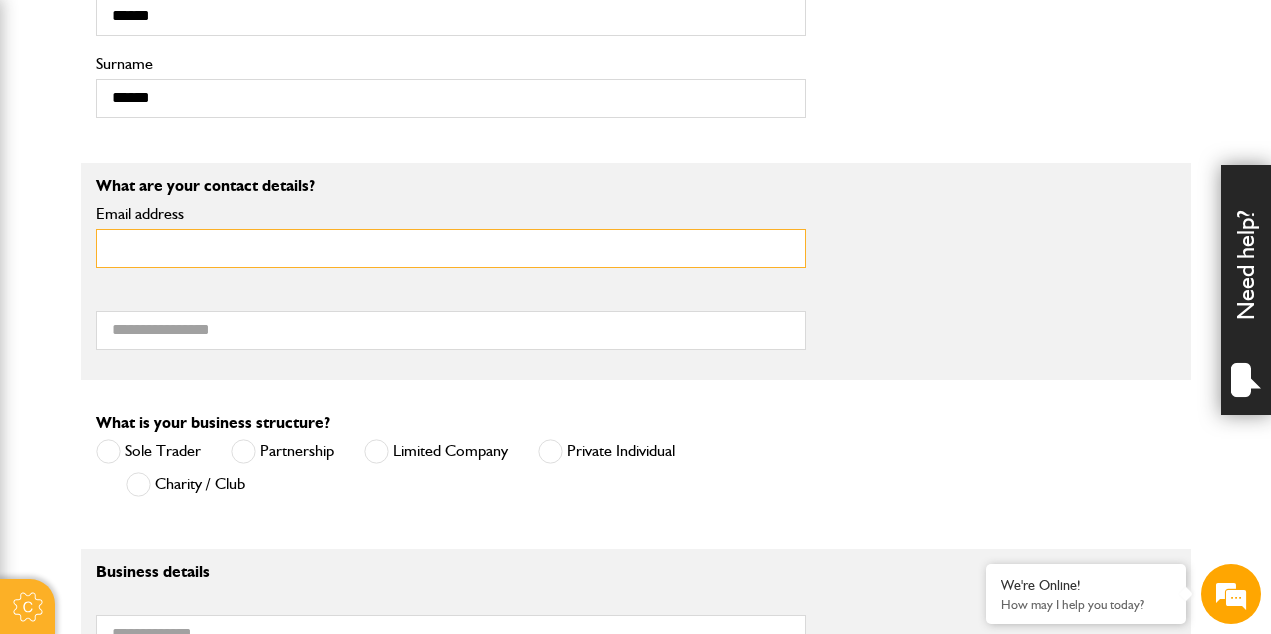 scroll, scrollTop: 1047, scrollLeft: 0, axis: vertical 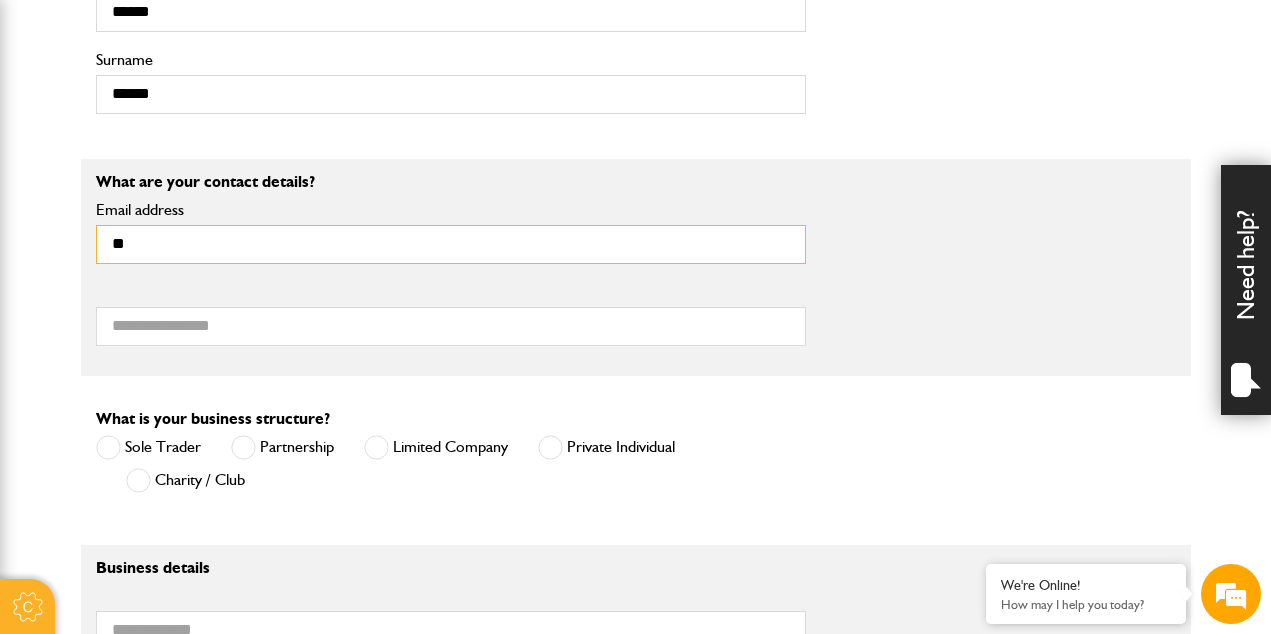 type on "**********" 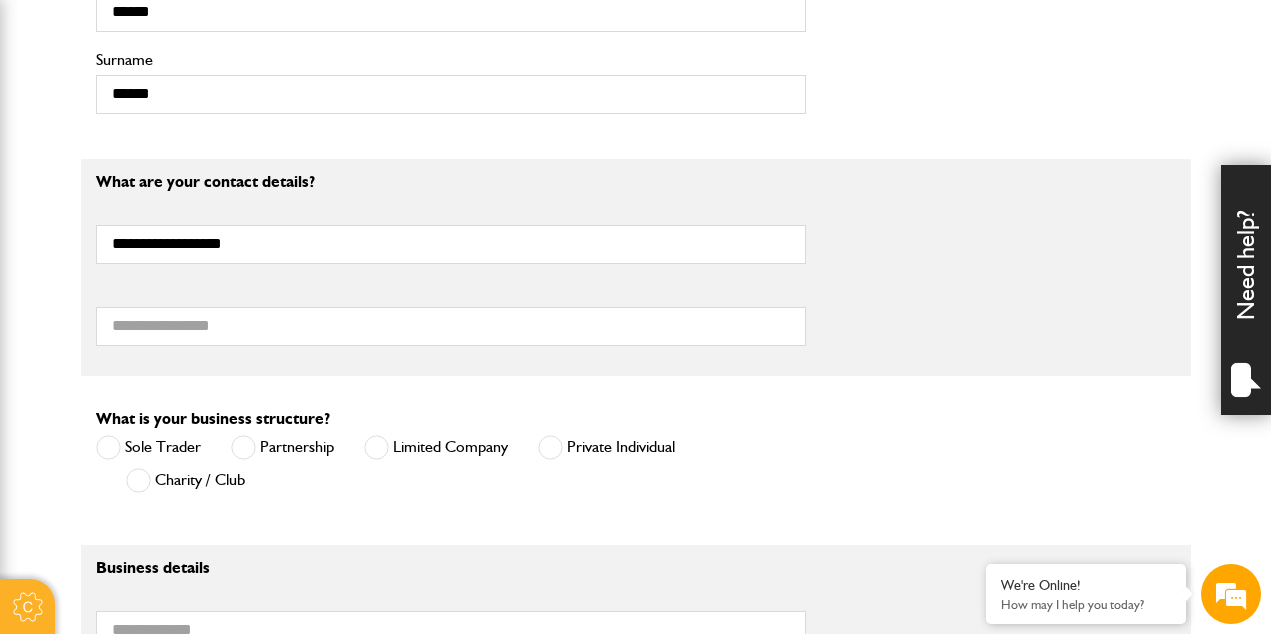 type on "**********" 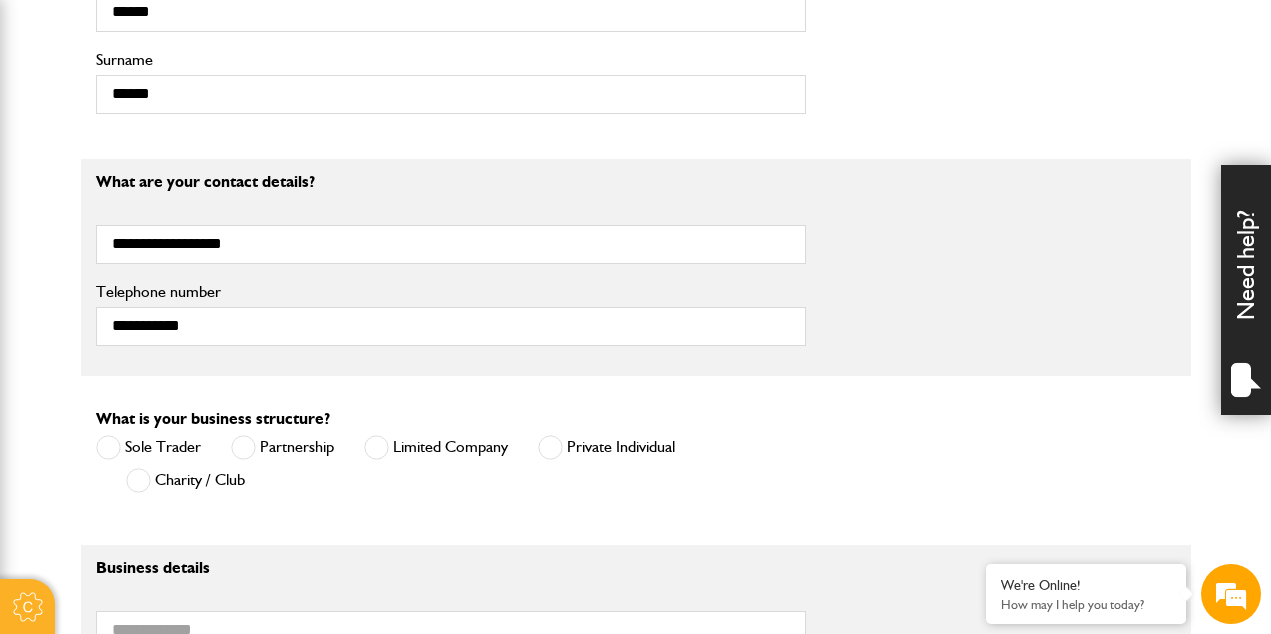 click at bounding box center [550, 447] 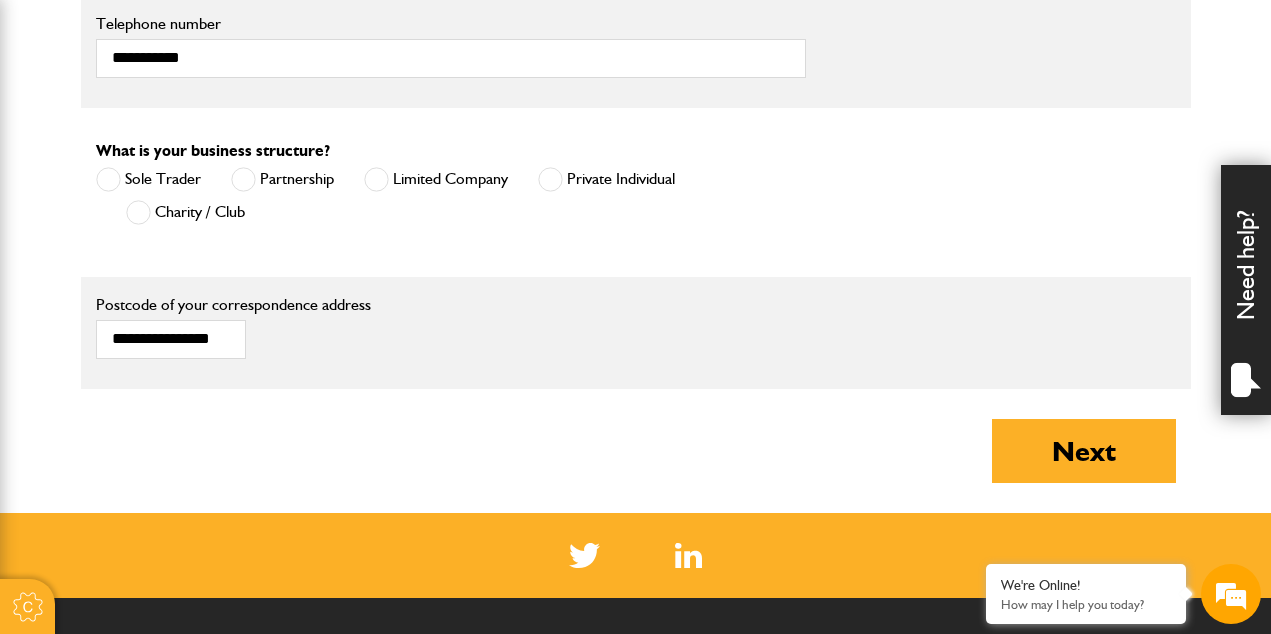scroll, scrollTop: 1331, scrollLeft: 0, axis: vertical 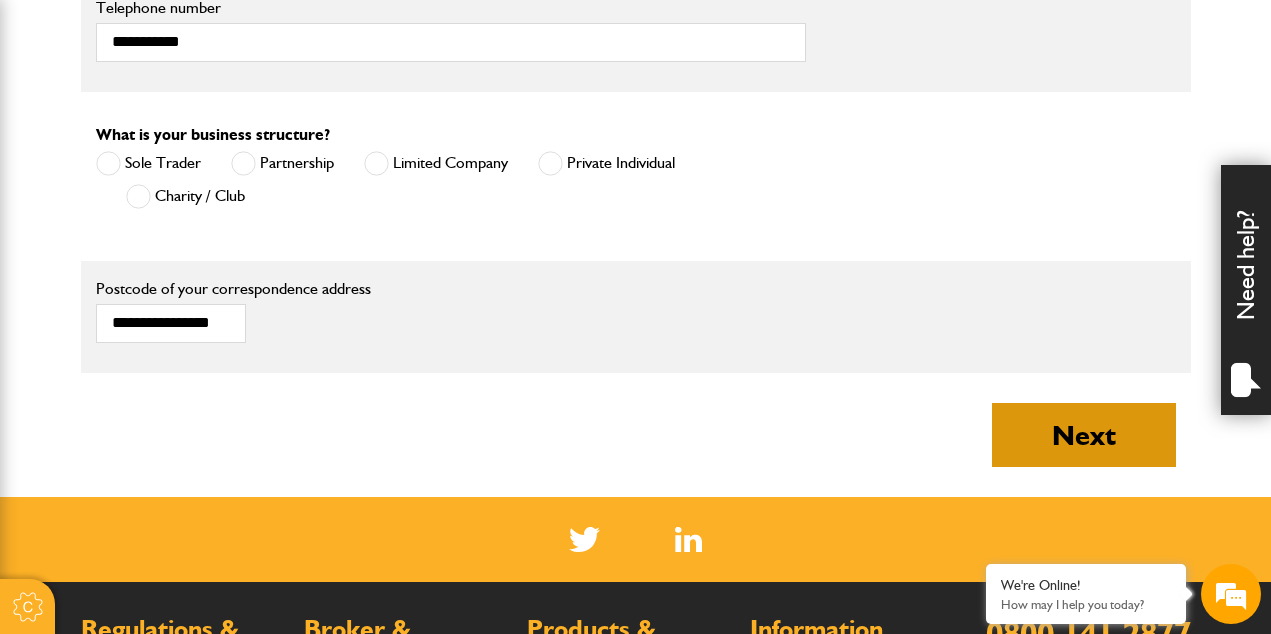 click on "Next" at bounding box center [1084, 435] 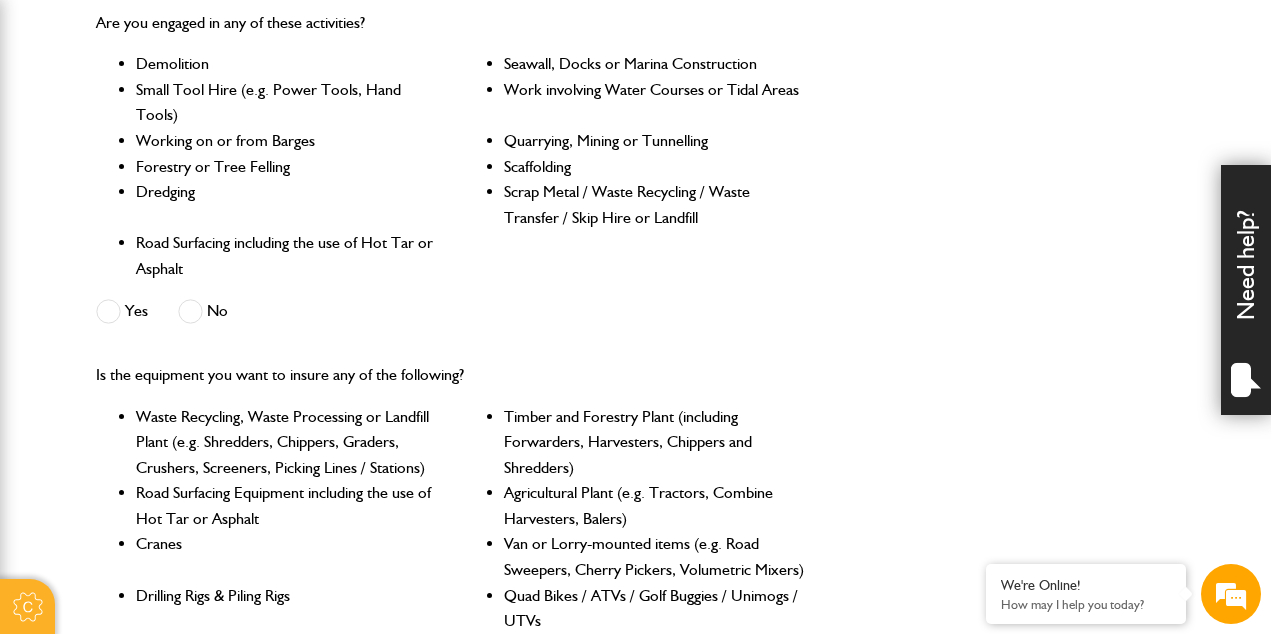 scroll, scrollTop: 621, scrollLeft: 0, axis: vertical 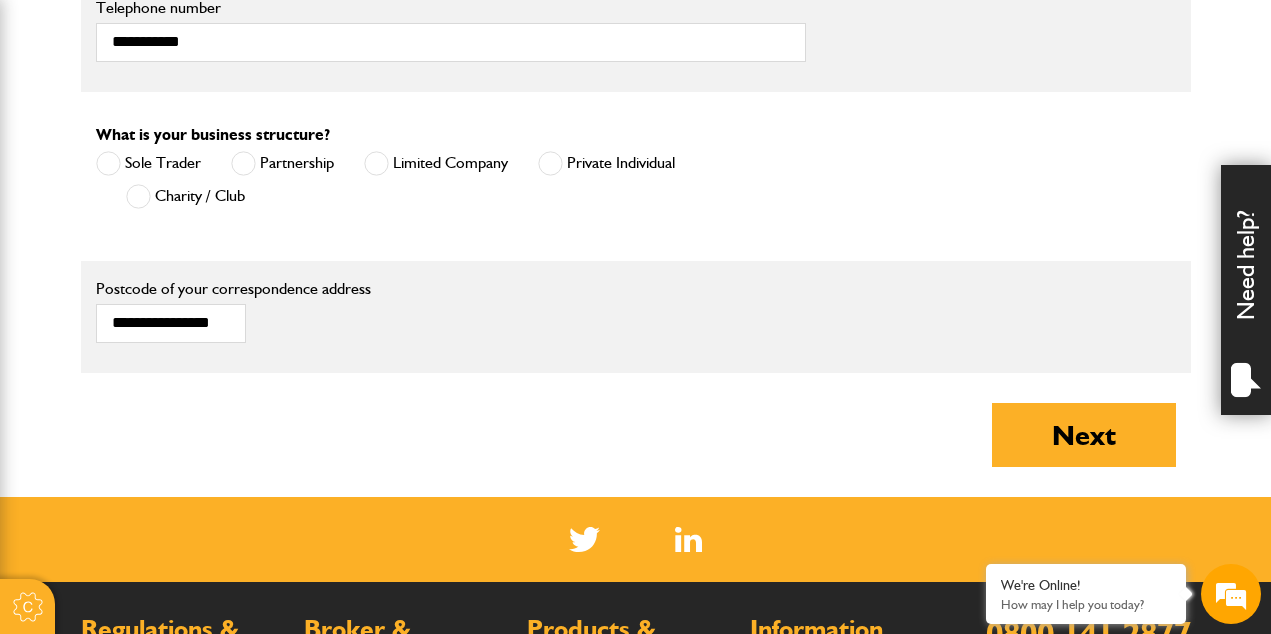 click on "Postcode of your correspondence address" at bounding box center [451, 289] 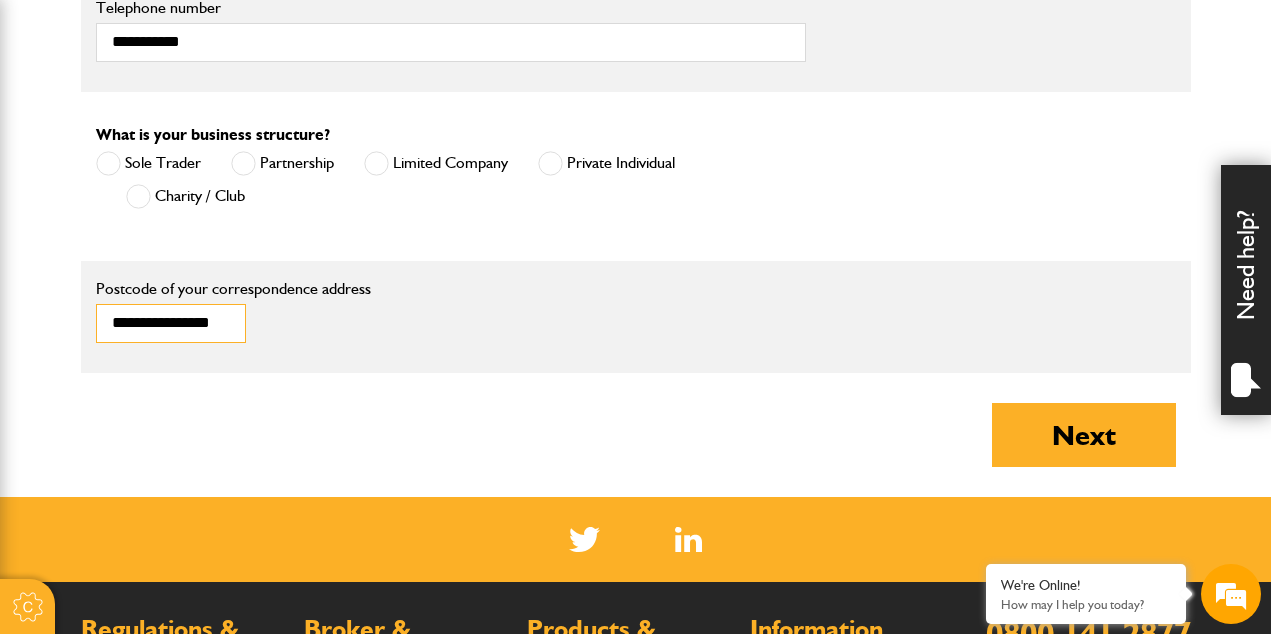 click on "**********" at bounding box center (171, 323) 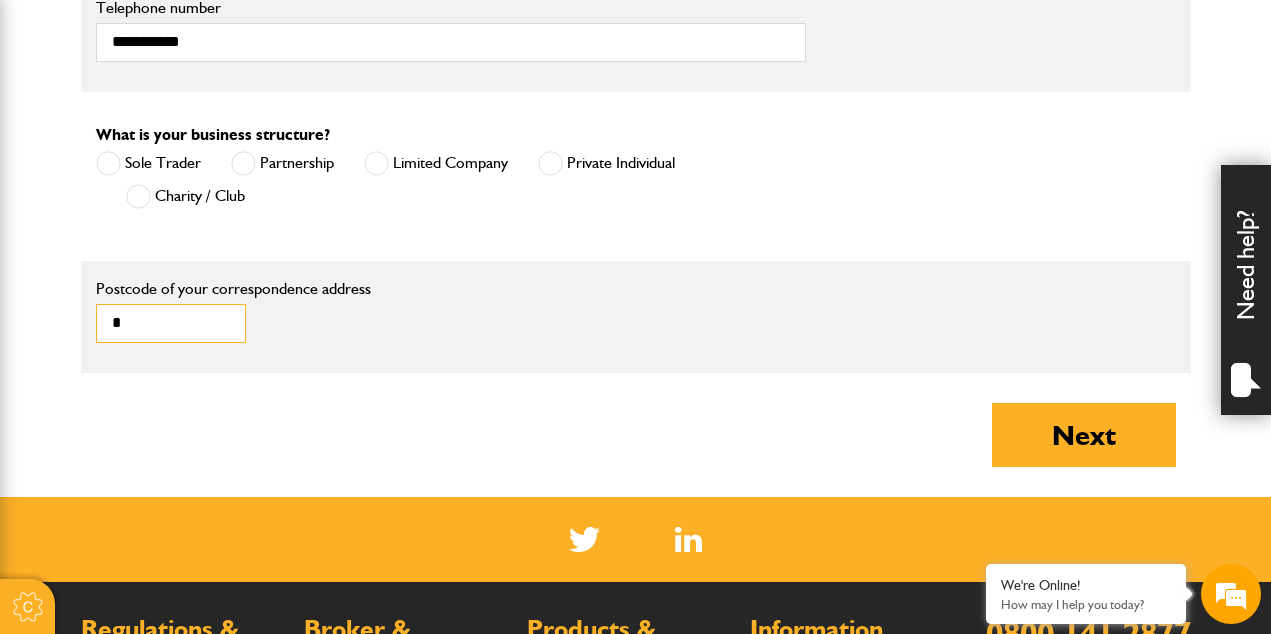 scroll, scrollTop: 0, scrollLeft: 0, axis: both 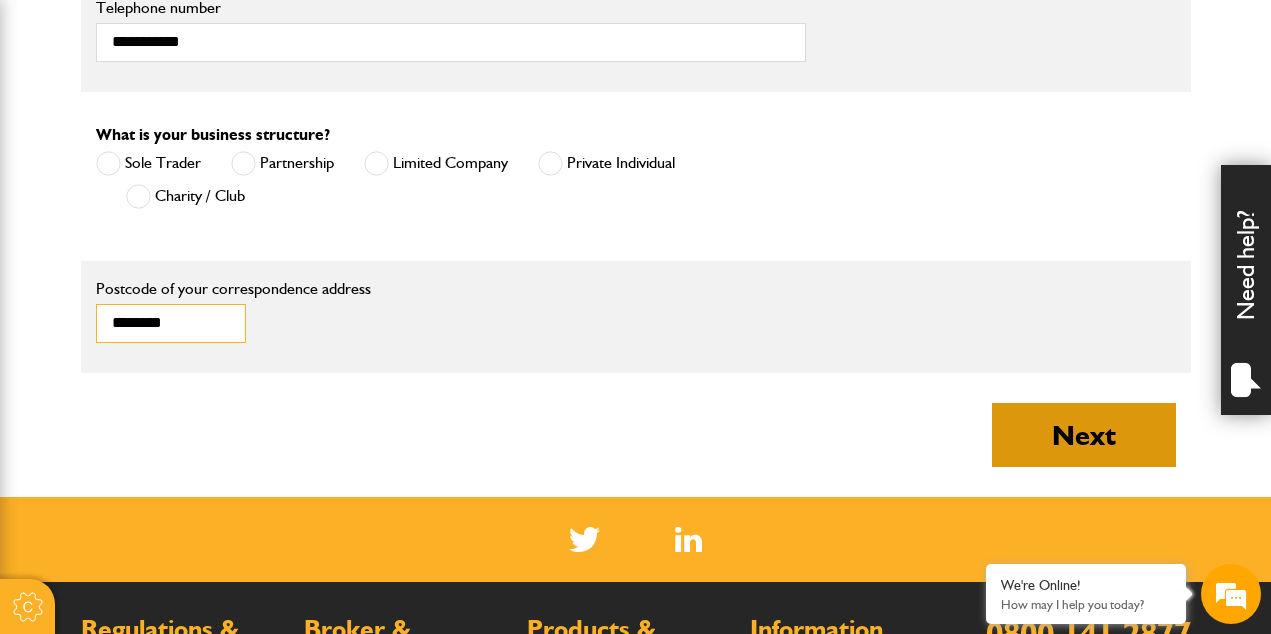 type on "********" 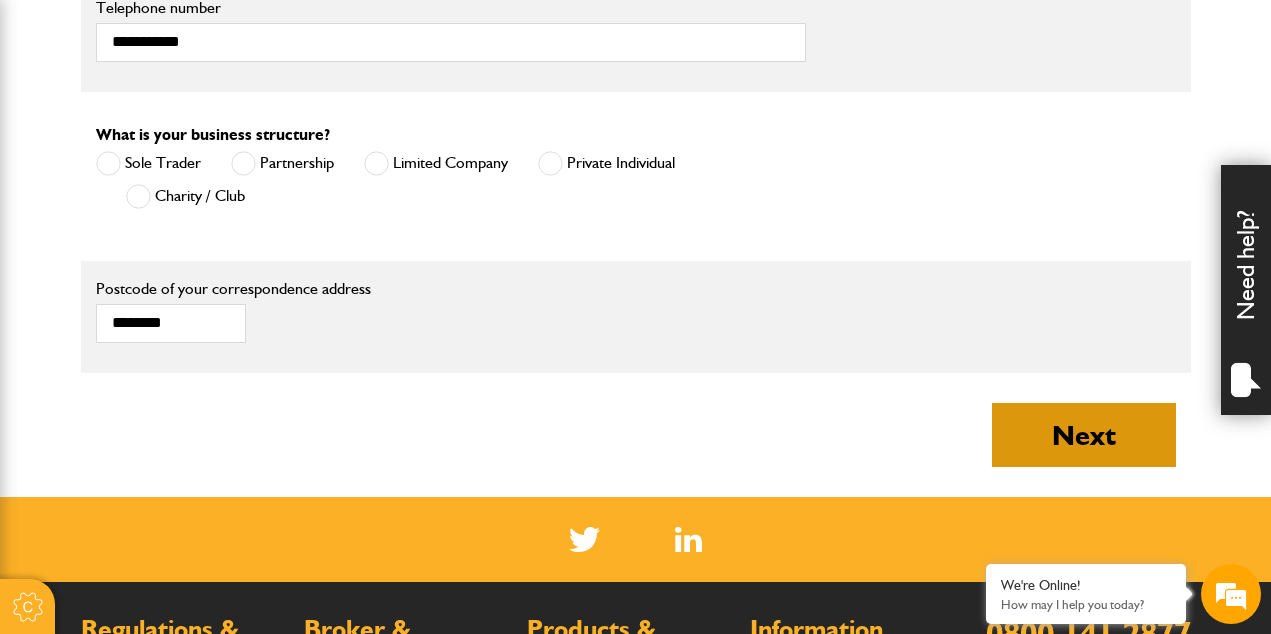 click on "Next" at bounding box center [1084, 435] 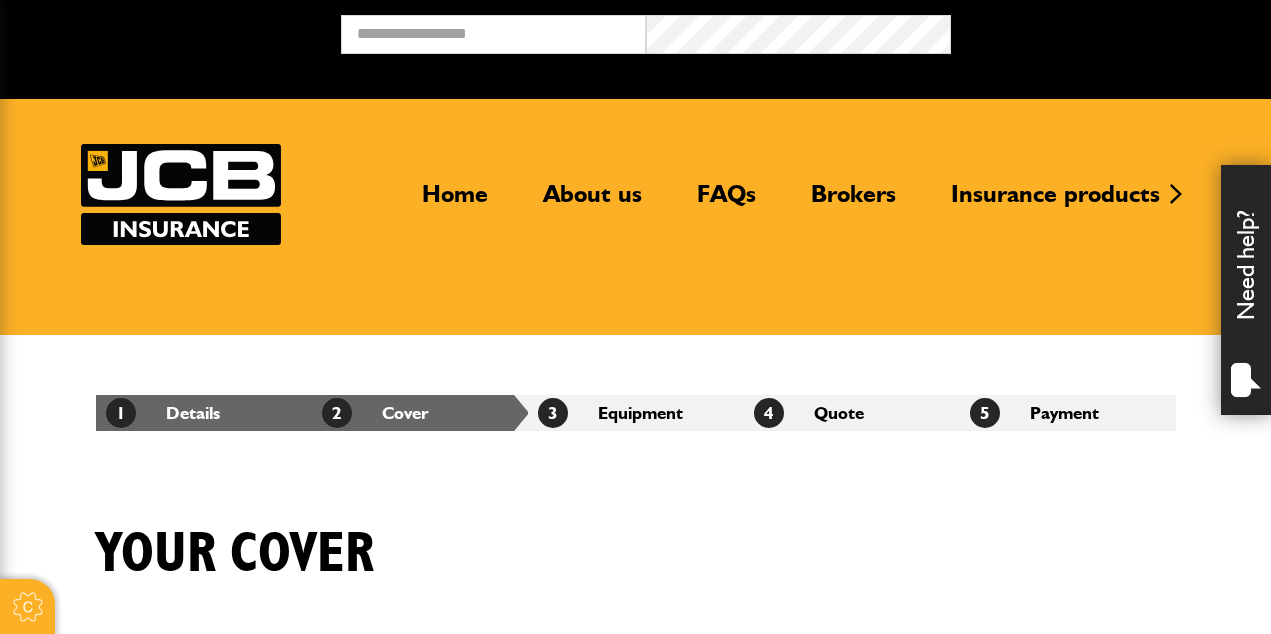 scroll, scrollTop: 0, scrollLeft: 0, axis: both 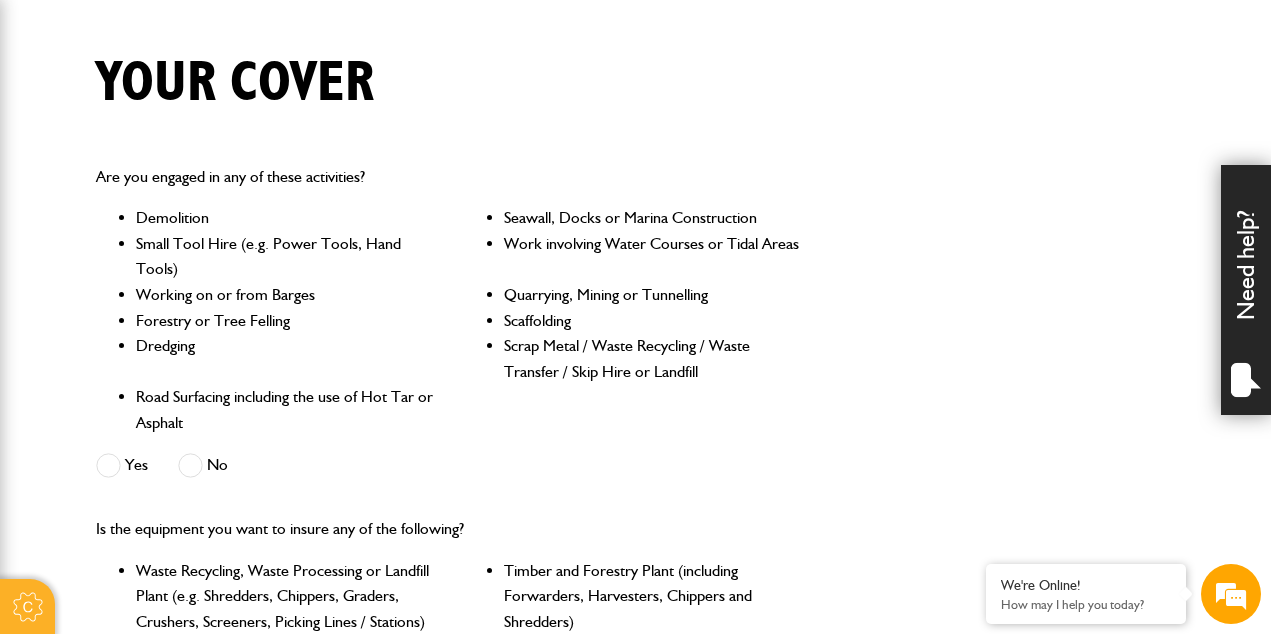 click at bounding box center [190, 465] 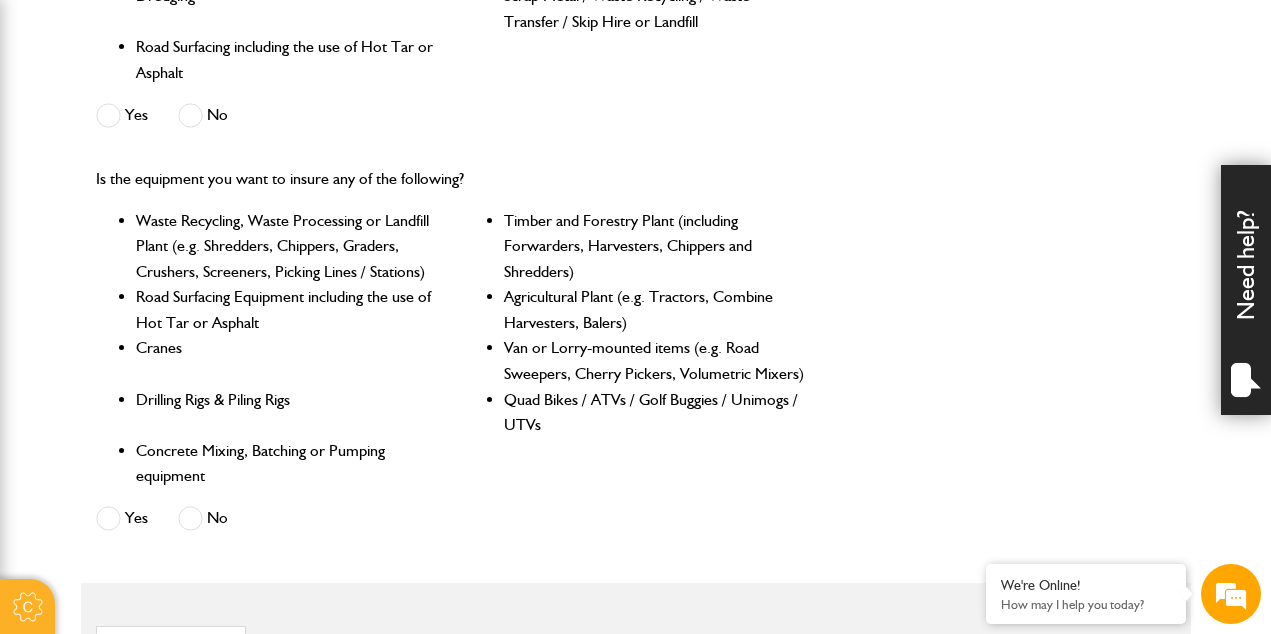 scroll, scrollTop: 818, scrollLeft: 0, axis: vertical 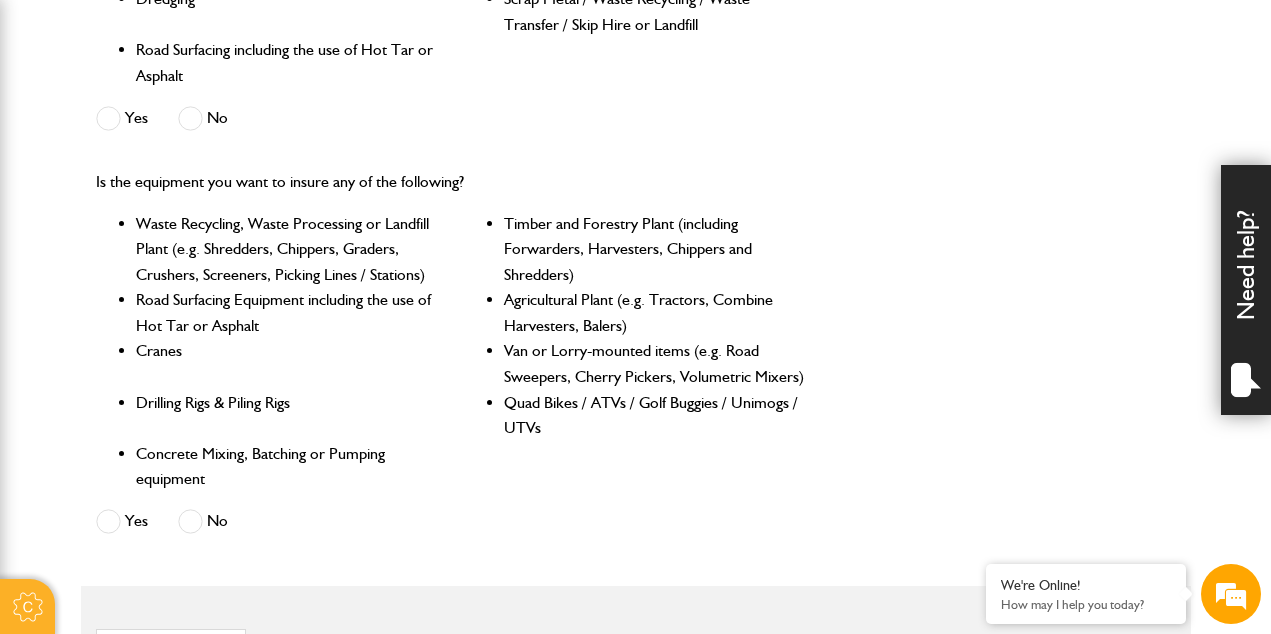 click at bounding box center (190, 521) 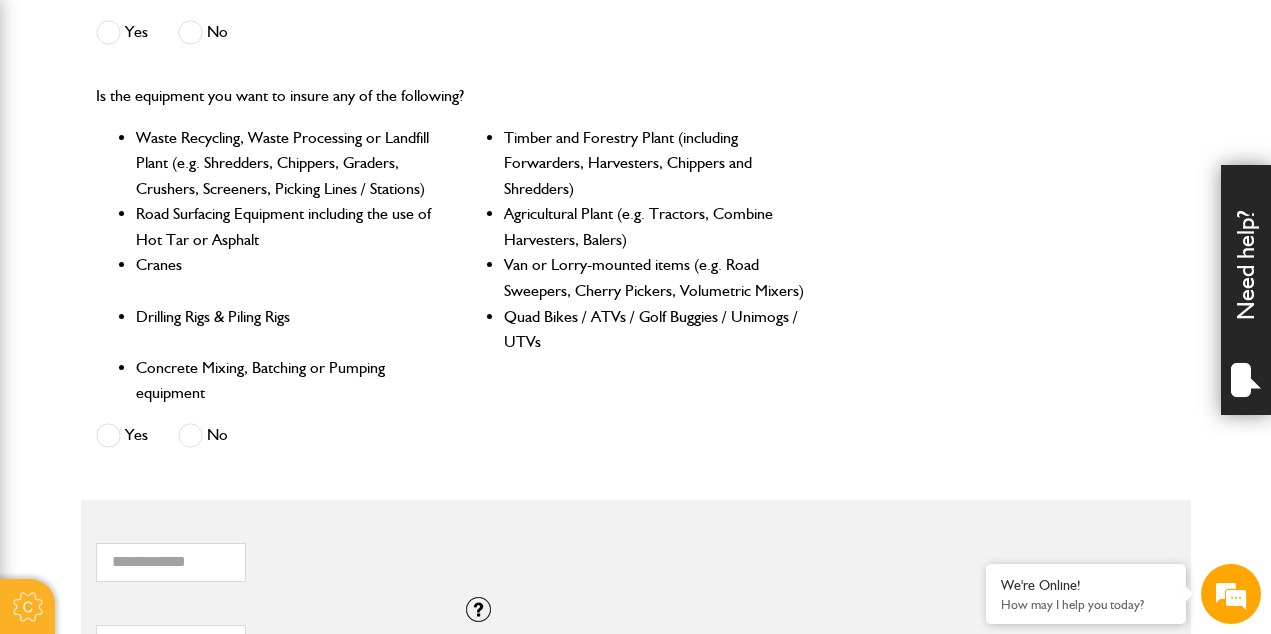 scroll, scrollTop: 1007, scrollLeft: 0, axis: vertical 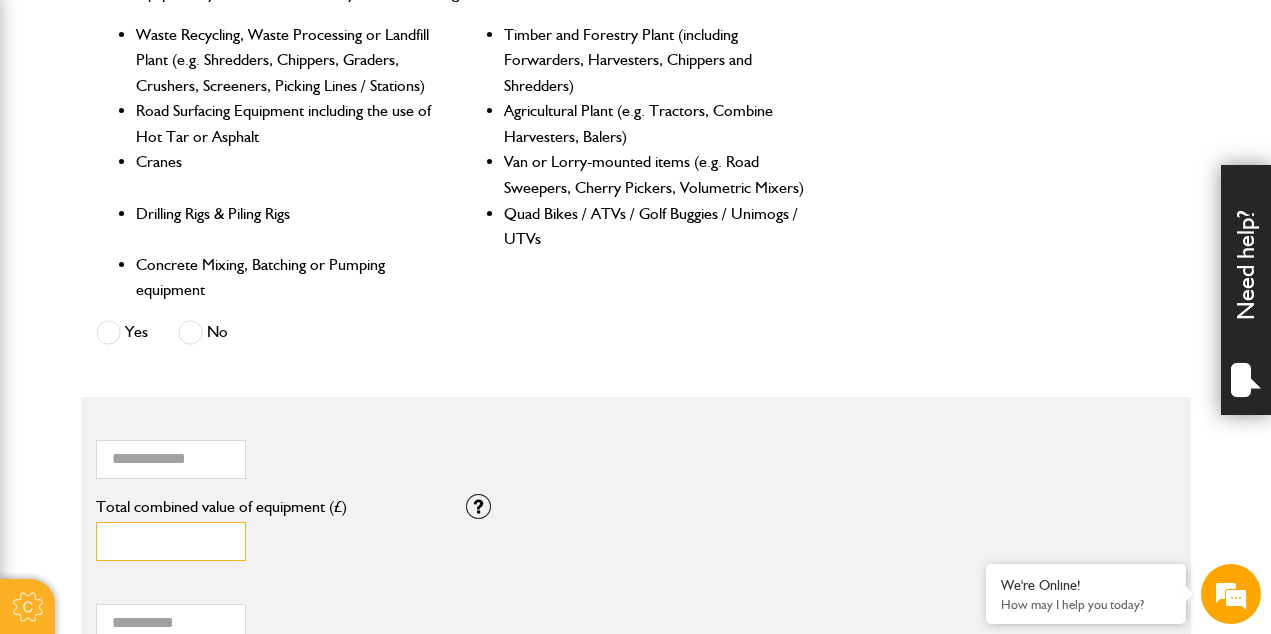 click on "*" at bounding box center (171, 541) 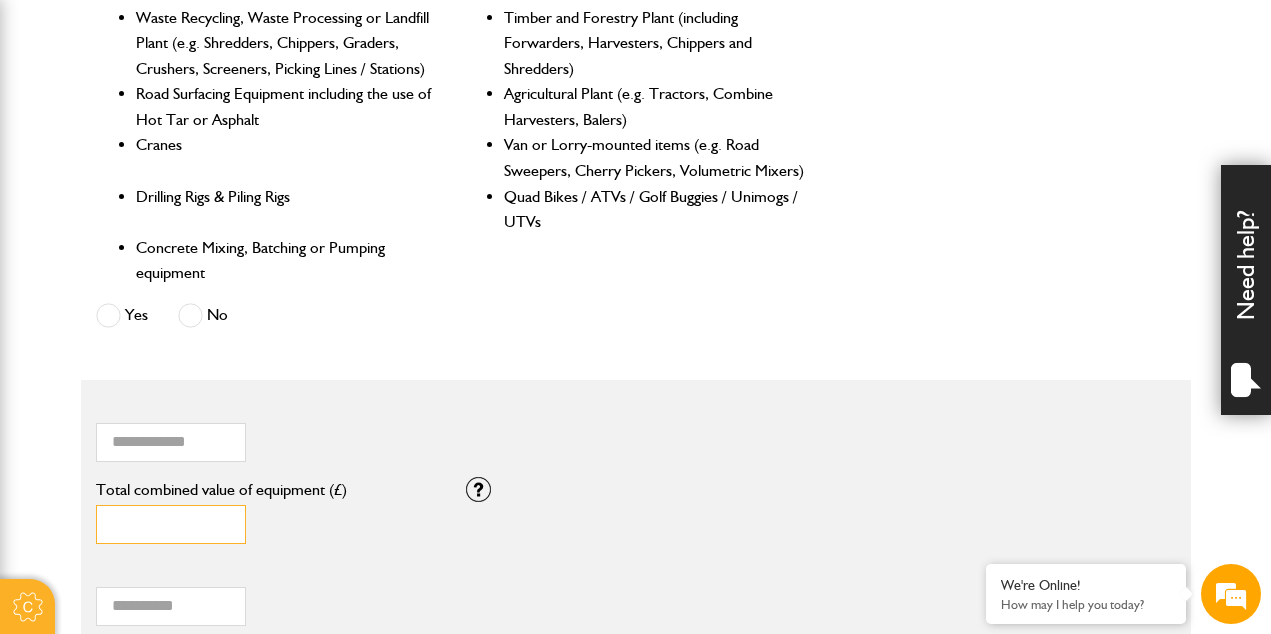 type on "*****" 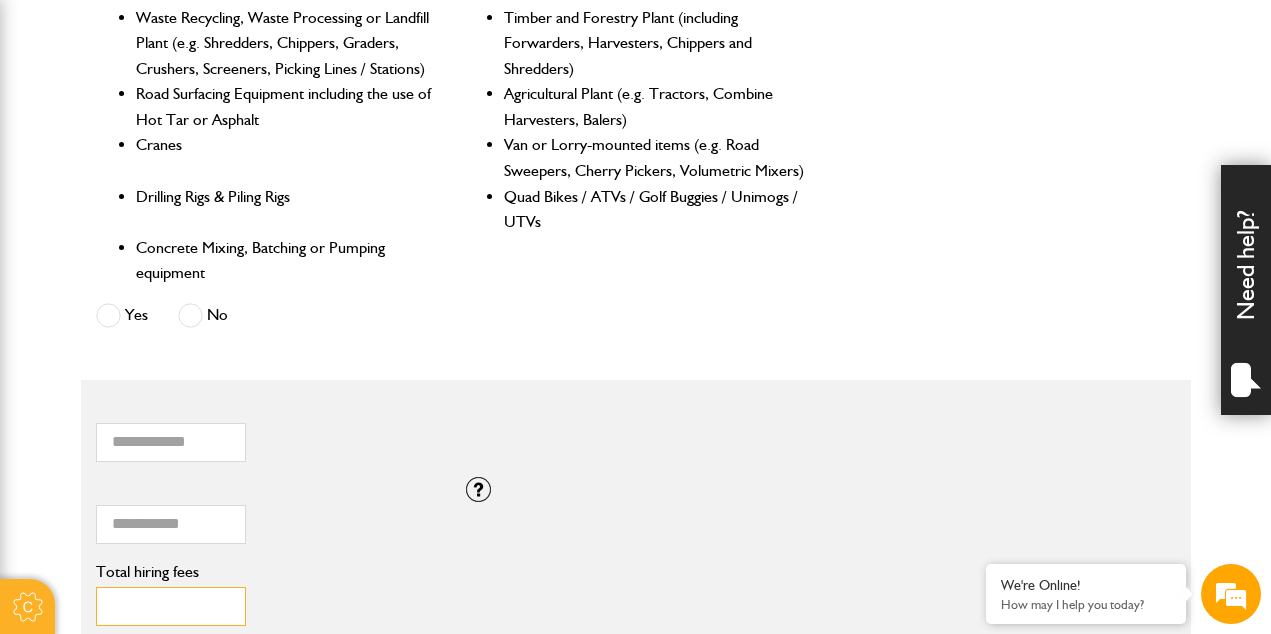 click on "Total hiring fees" at bounding box center (171, 606) 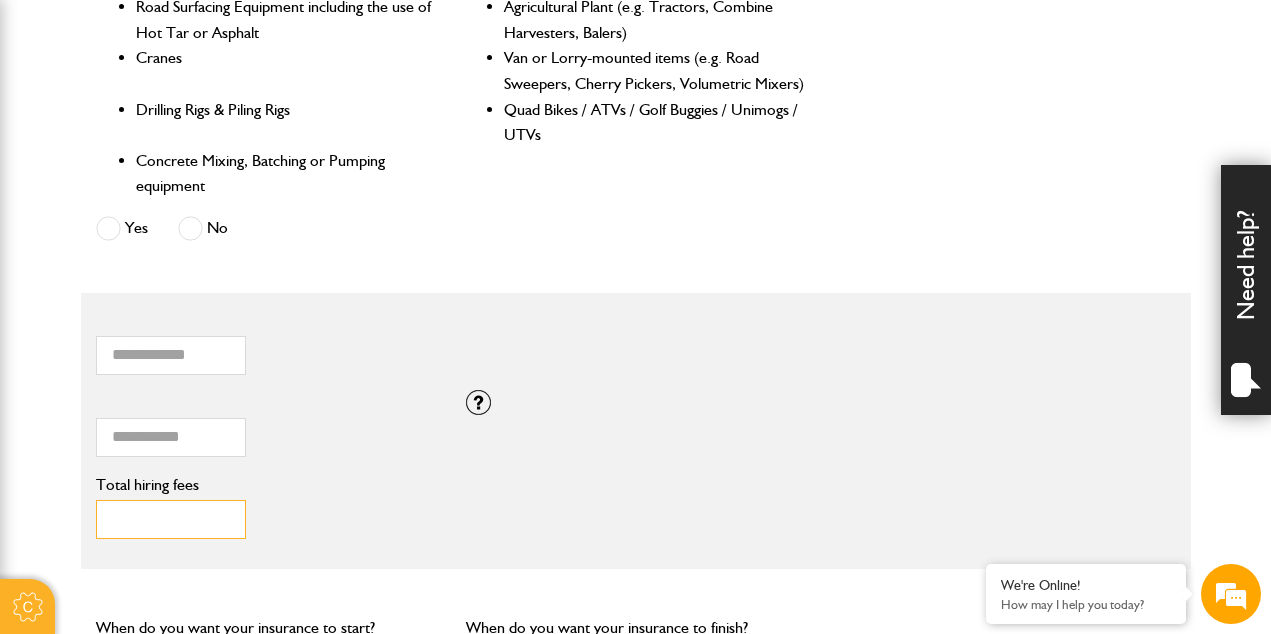 scroll, scrollTop: 1140, scrollLeft: 0, axis: vertical 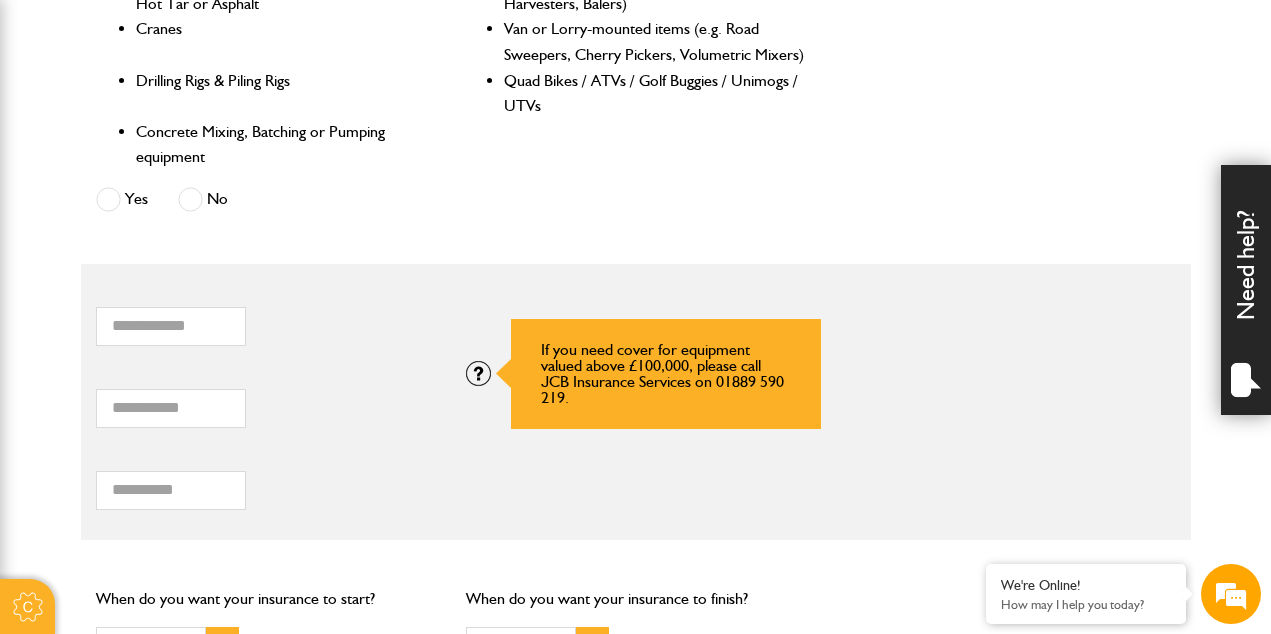 click at bounding box center (478, 373) 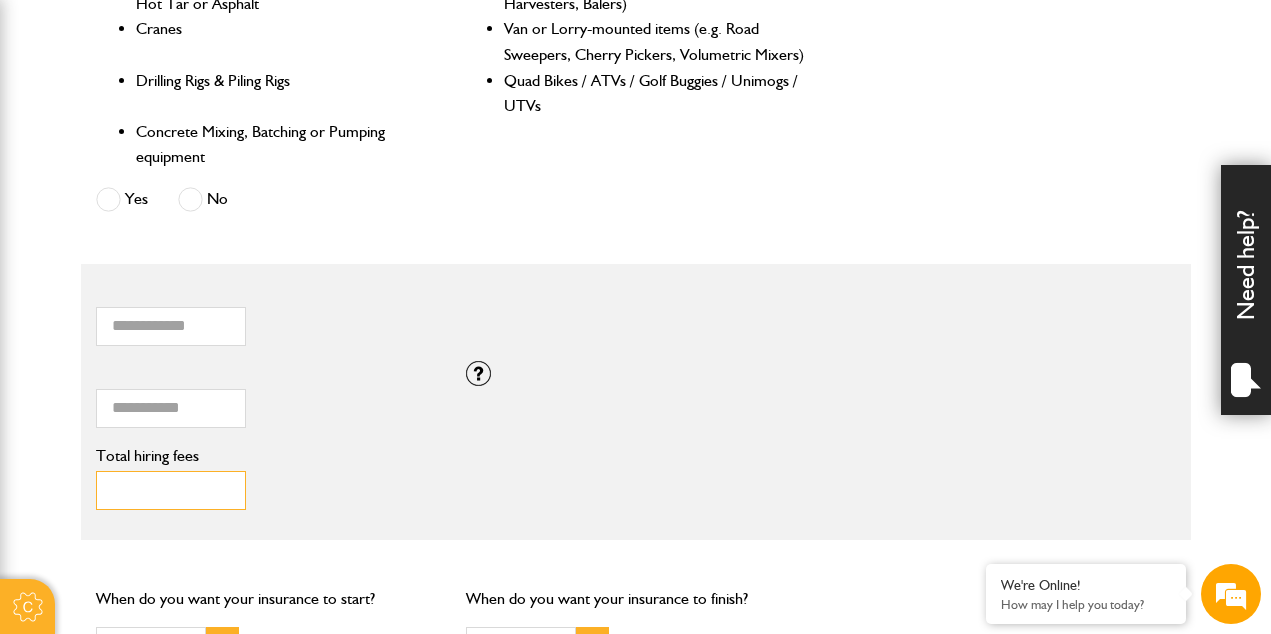 click on "**" at bounding box center (171, 490) 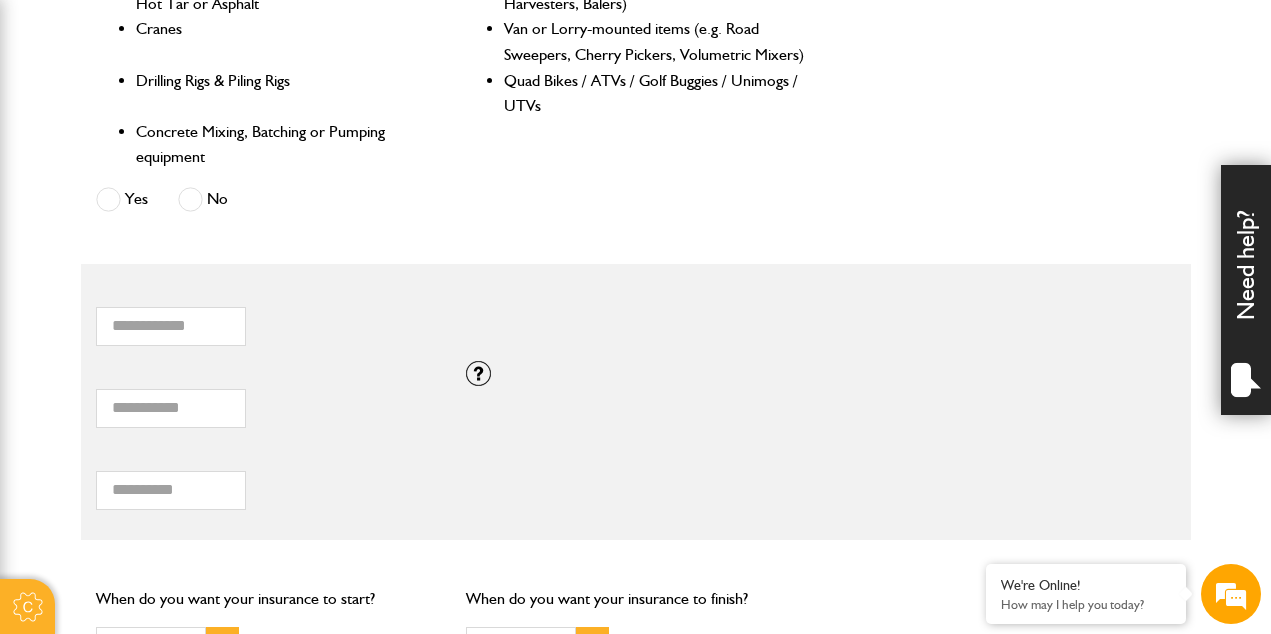 click on "****
Total hiring fees
Please enter a minimum value of 25 for total hiring fees." at bounding box center (266, 479) 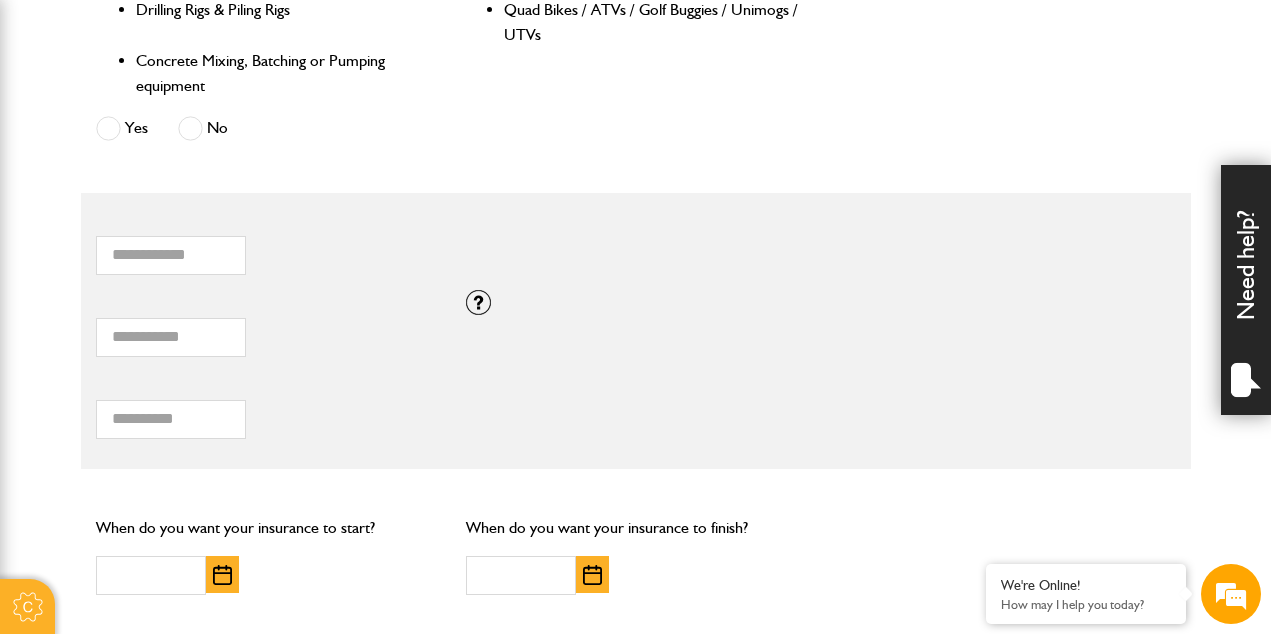 scroll, scrollTop: 1213, scrollLeft: 0, axis: vertical 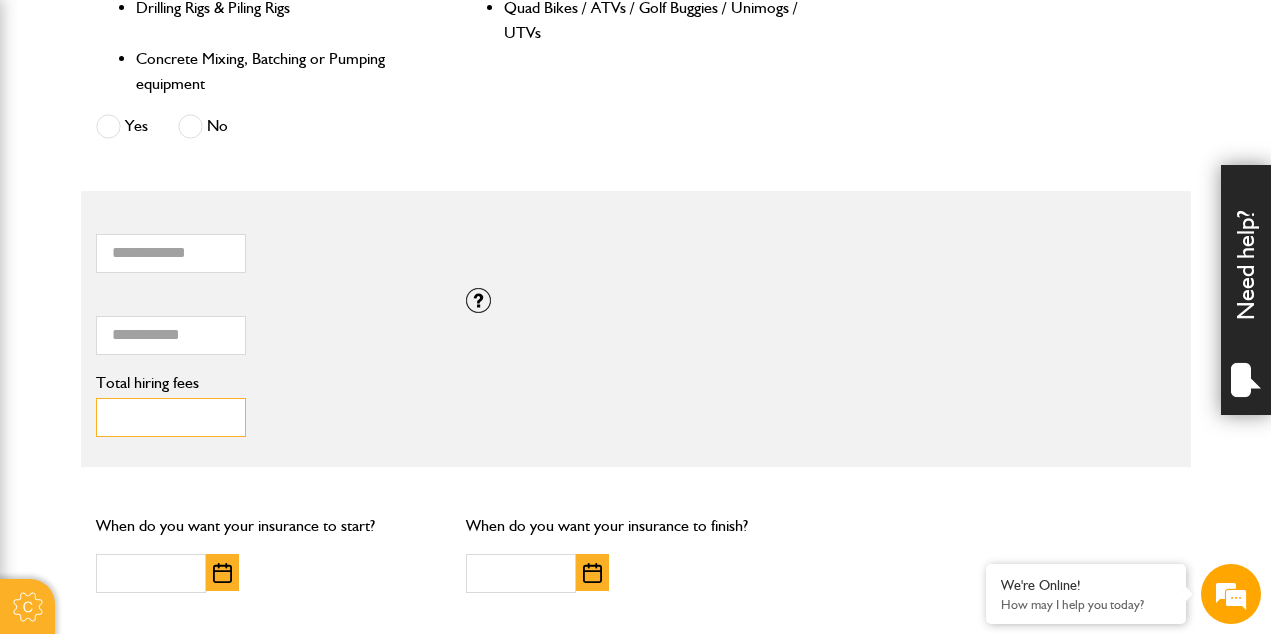 click on "****" at bounding box center (171, 417) 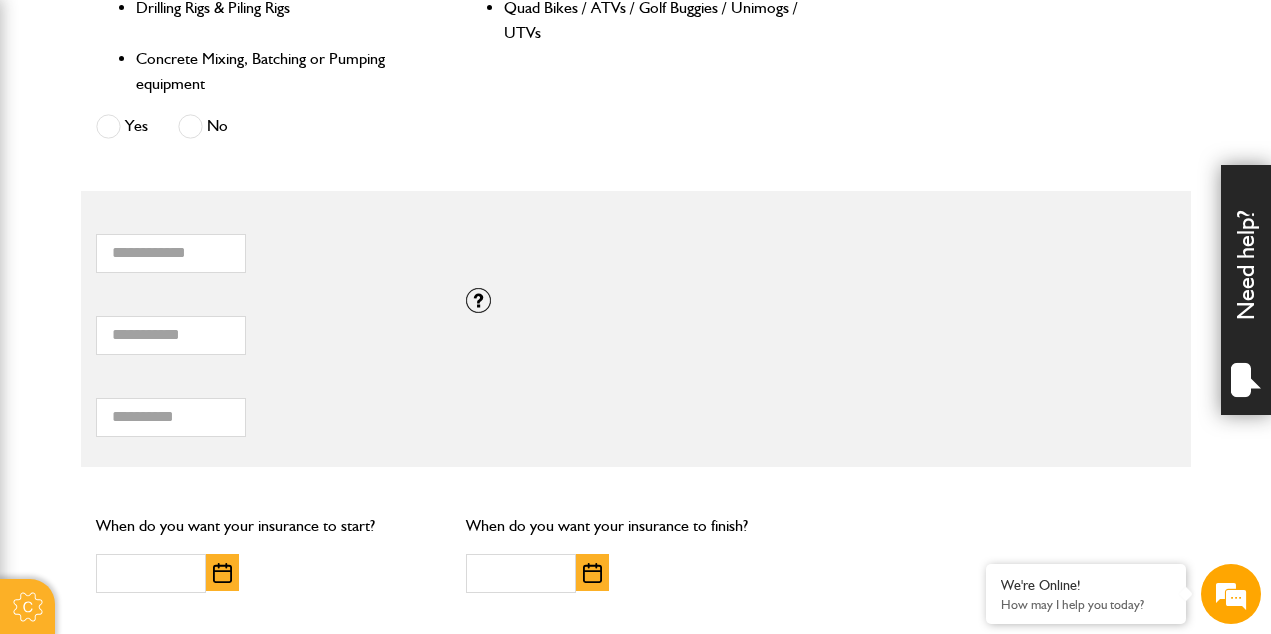 click on "*
How many items of hired equipment do you want to insure?
*****
Total combined value of equipment (£)
If you need cover for equipment valued above £100,000, please call JCB Insurance Services on 01889 590 219.
****
Total hiring fees
Please enter a minimum value of 25 for total hiring fees.
Is the equipment hired out exclusively under CPA, SPOA or similar written conditions?
Yes
No
Not hired out
CPA or Contractors' Plant Hire Association Conditions of Hire are a written contract which makes the person hiring in the machine legally responsible for it whilst is on hire to them. Other acceptable alternatives are SPOA (Scottish Plant Owners Association) or HAE (Hire Association Europe) or others which also make the hirer responsible." at bounding box center [636, 329] 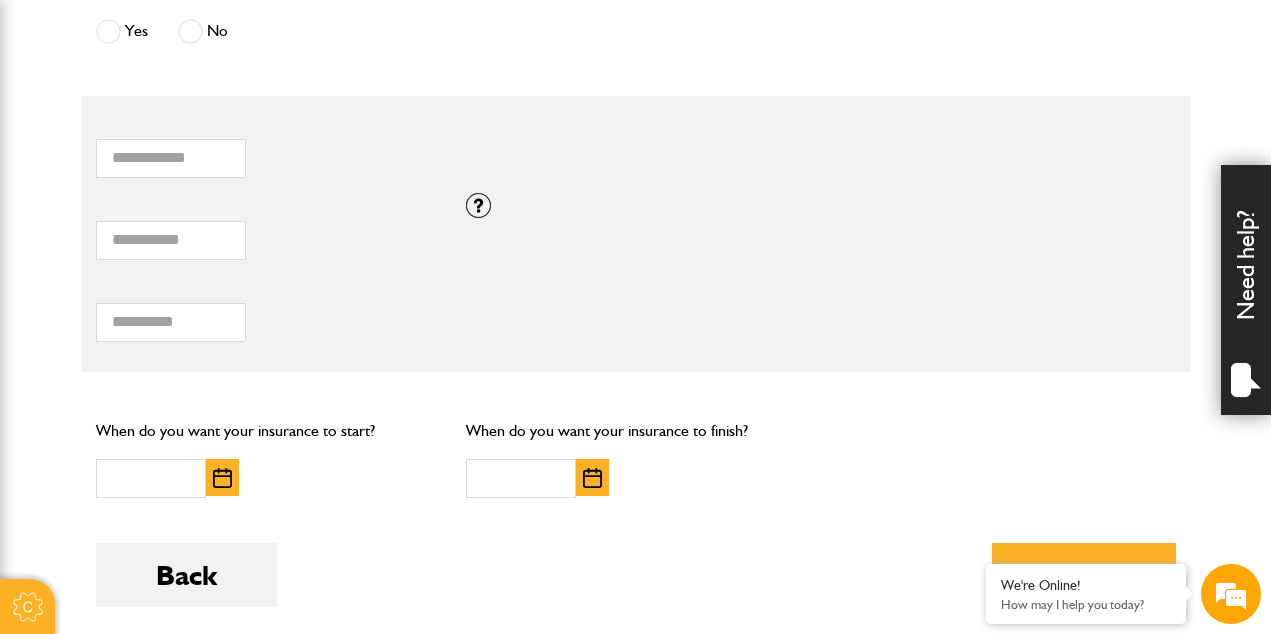 click at bounding box center (222, 477) 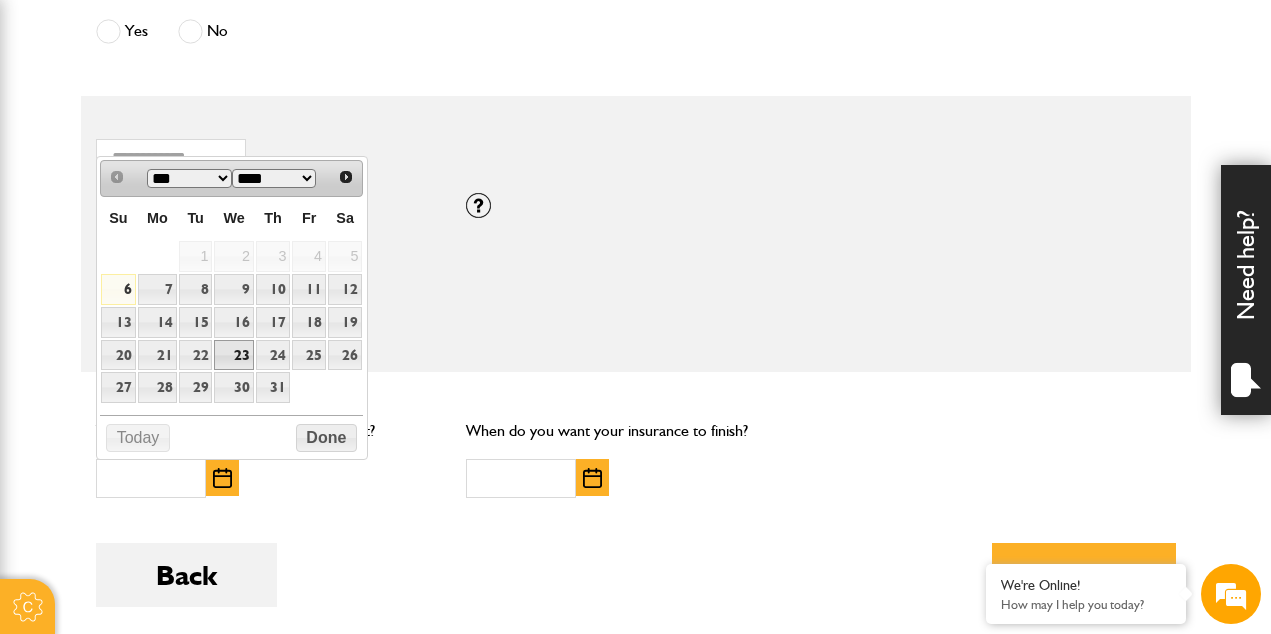 click on "23" at bounding box center (233, 355) 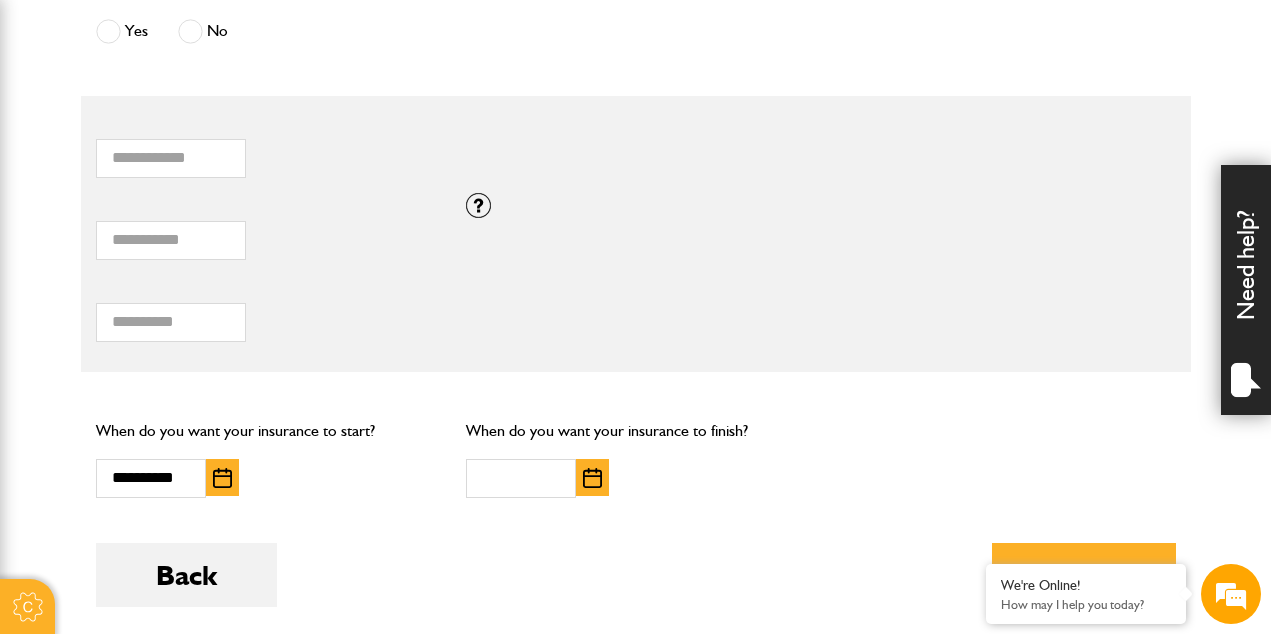 click at bounding box center (592, 477) 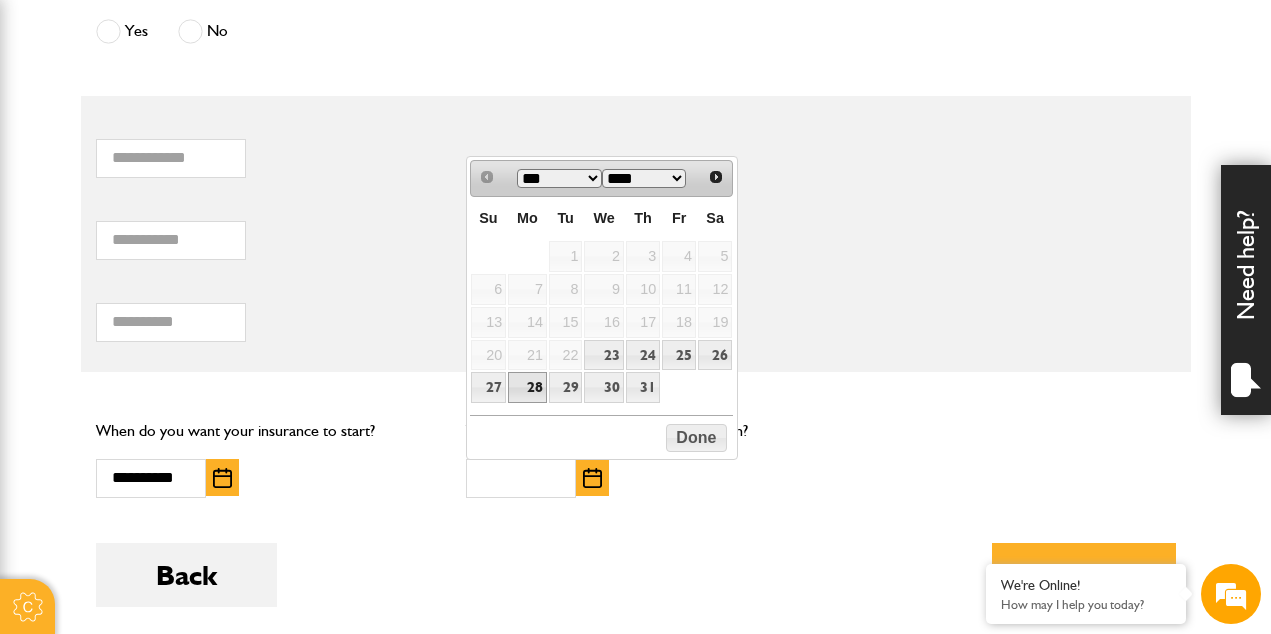 click on "28" at bounding box center (527, 387) 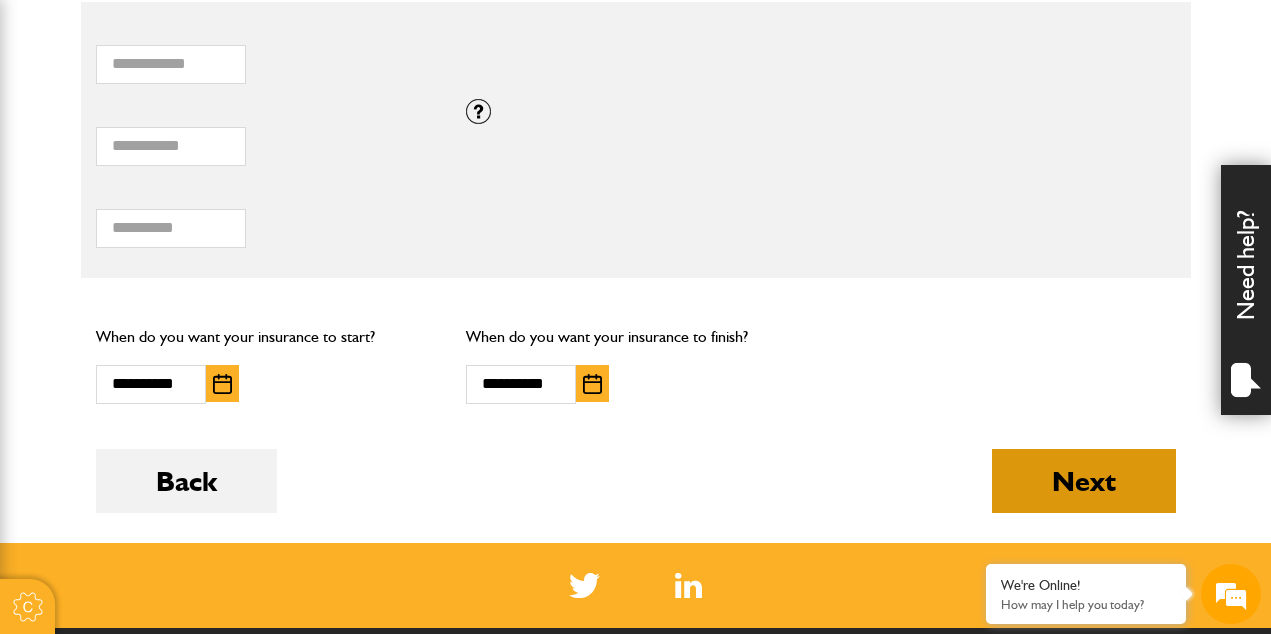 scroll, scrollTop: 1445, scrollLeft: 0, axis: vertical 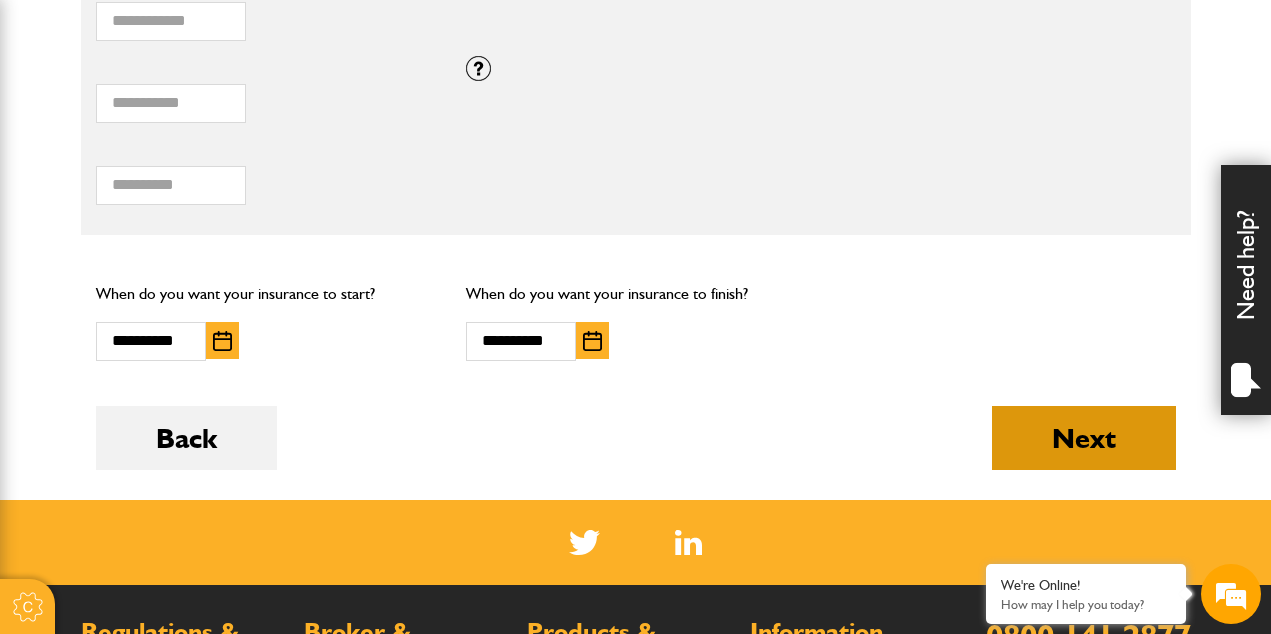 click on "Next" at bounding box center (1084, 438) 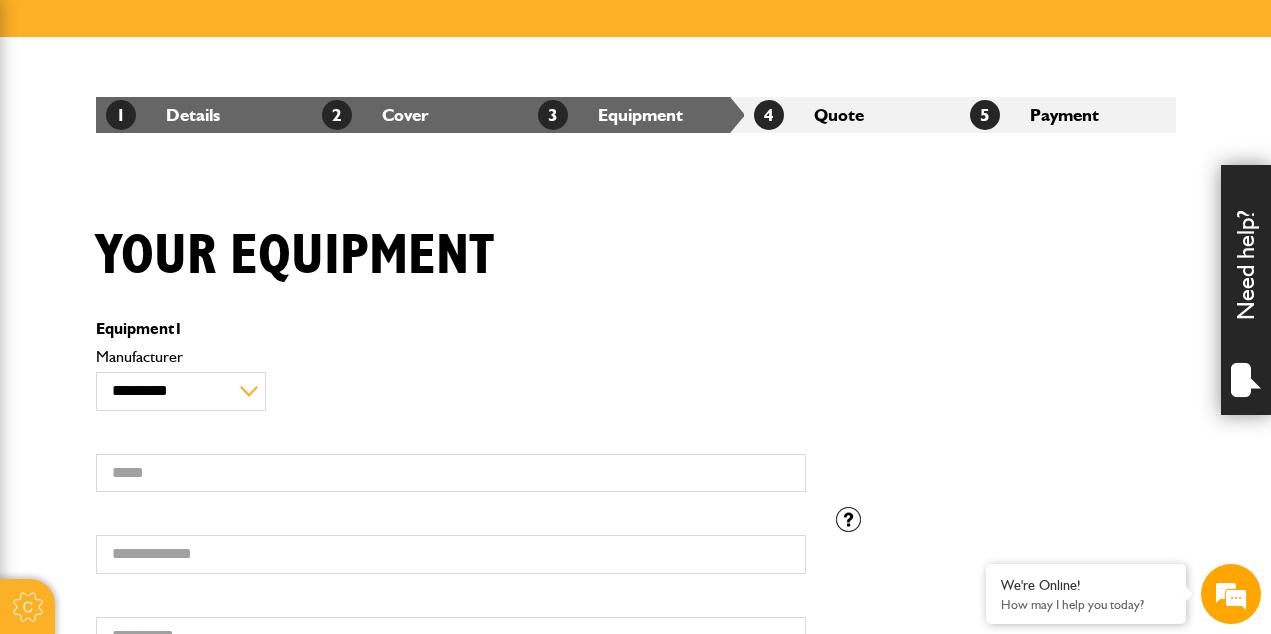 scroll, scrollTop: 316, scrollLeft: 0, axis: vertical 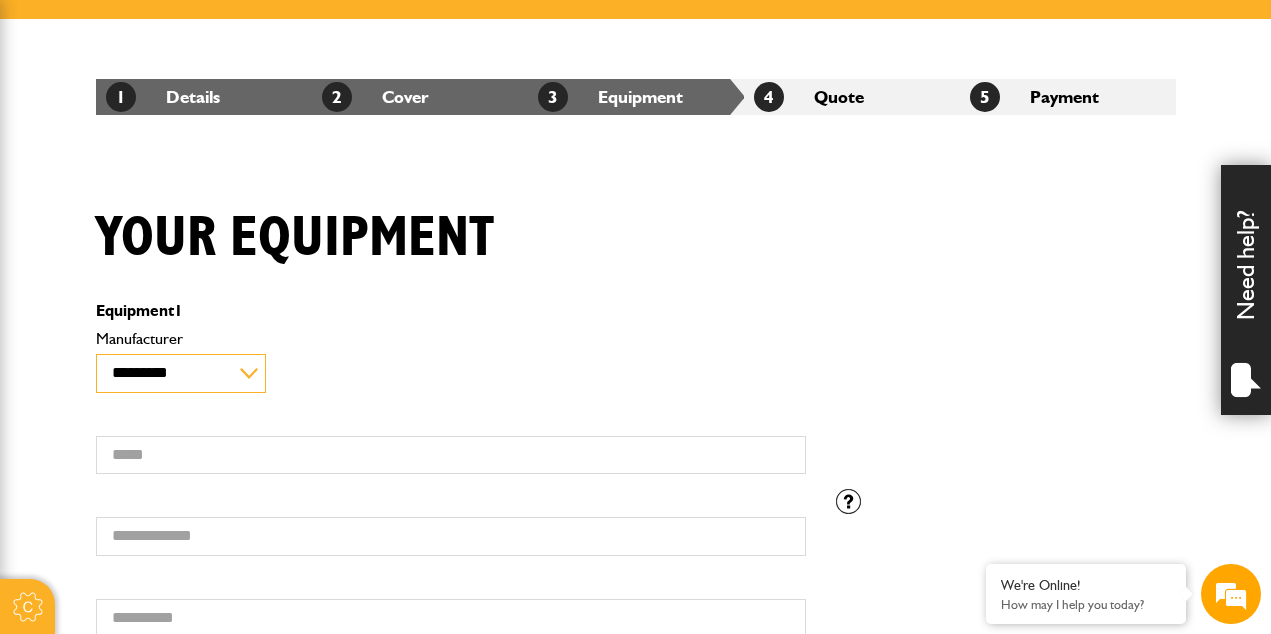 click on "**********" at bounding box center (181, 373) 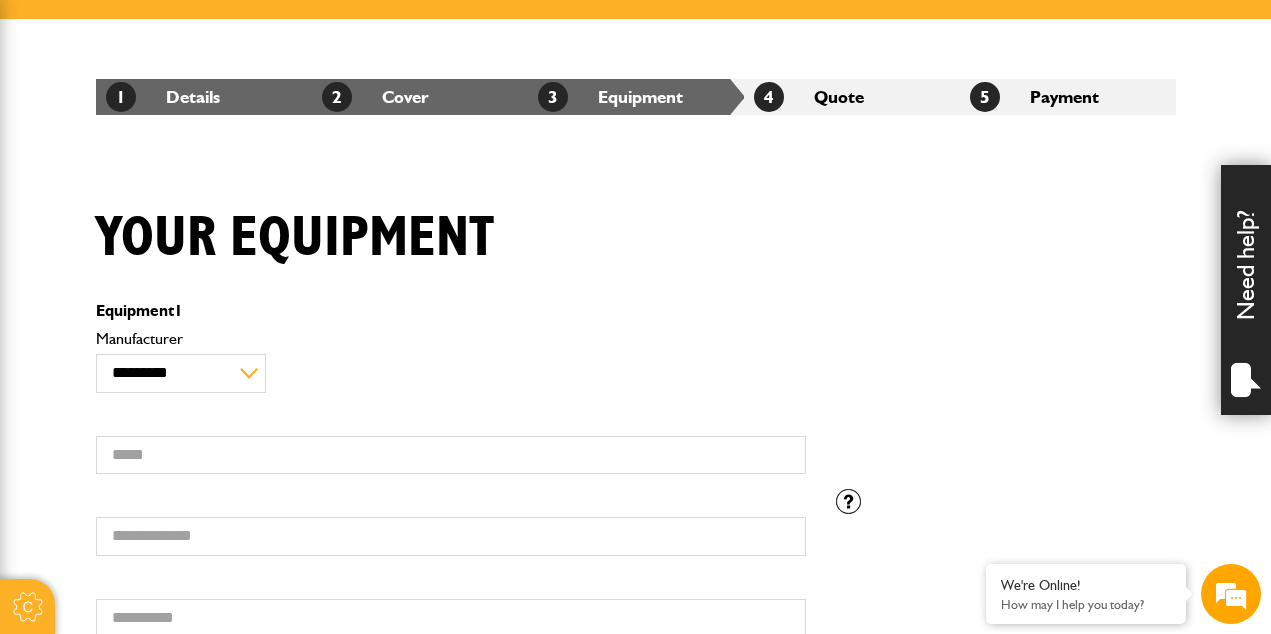 click on "**********" at bounding box center [451, 408] 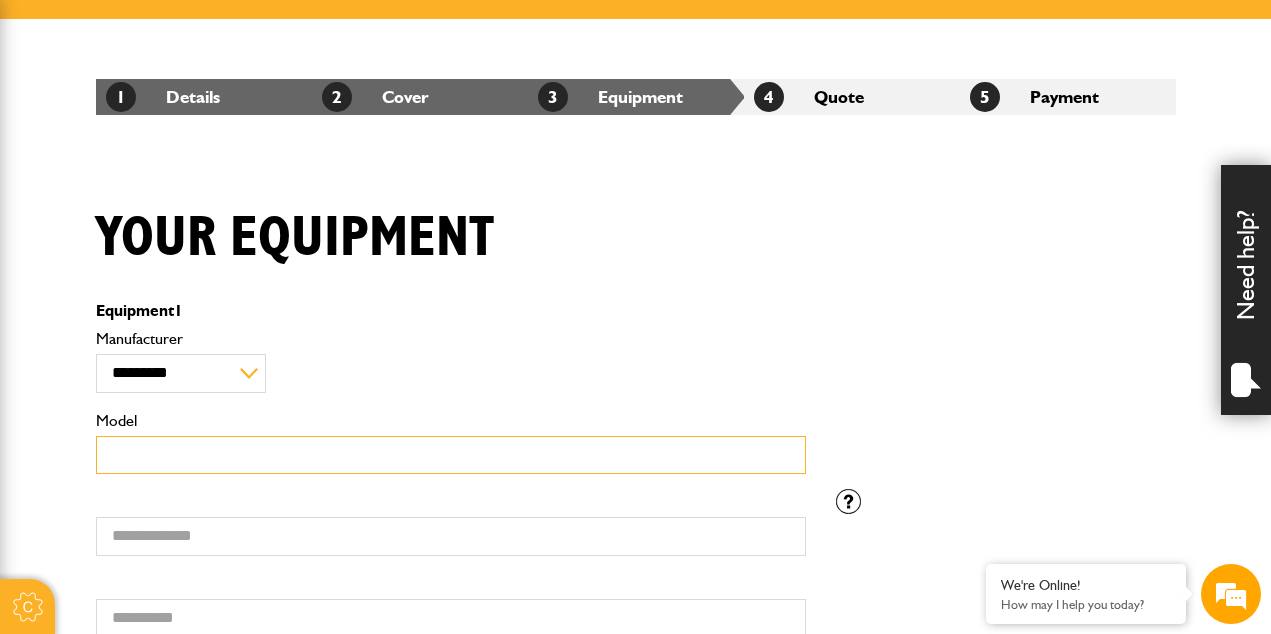 click on "Model" at bounding box center (451, 455) 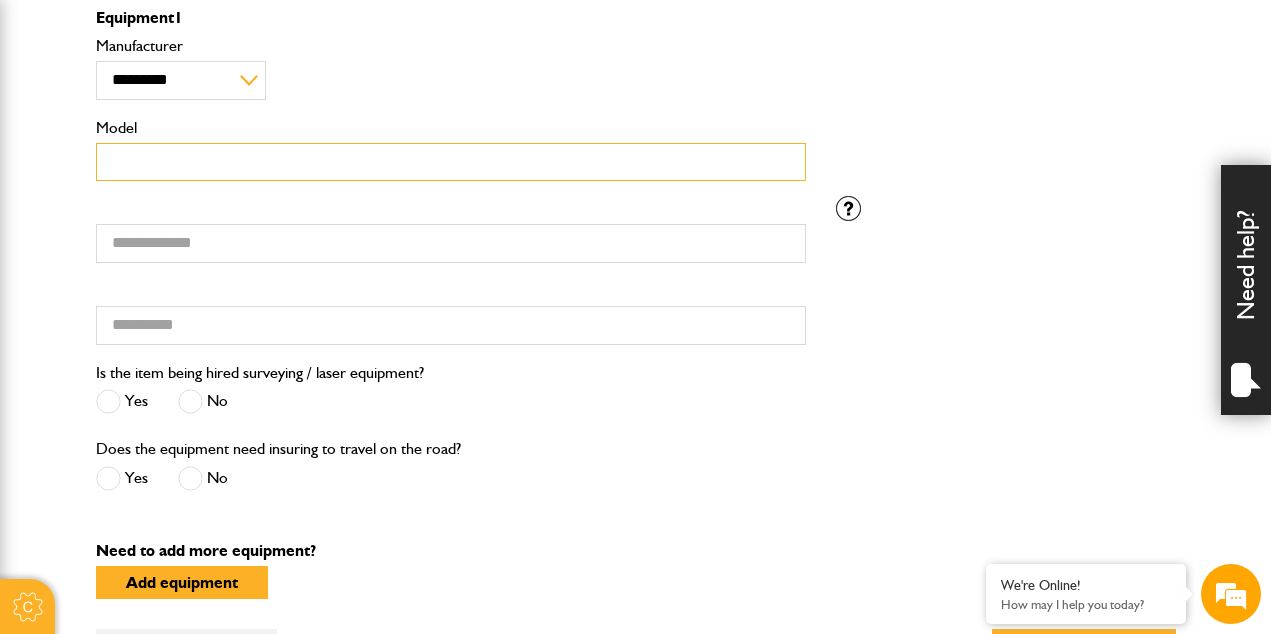 scroll, scrollTop: 624, scrollLeft: 0, axis: vertical 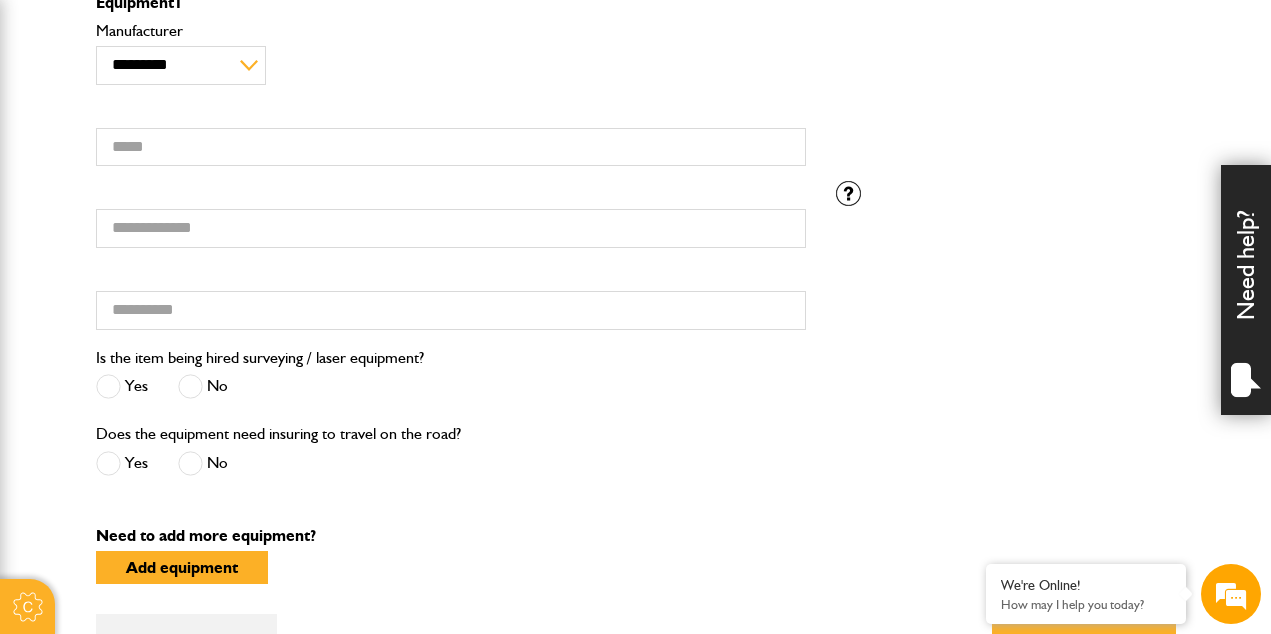 click at bounding box center (190, 386) 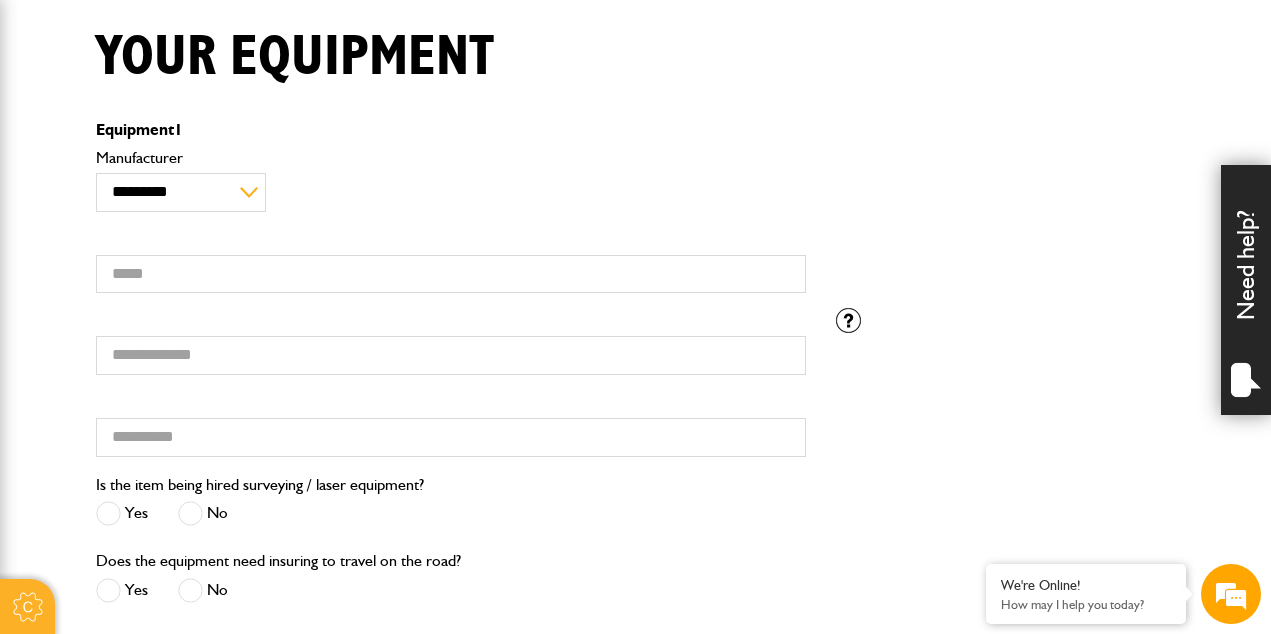 scroll, scrollTop: 447, scrollLeft: 0, axis: vertical 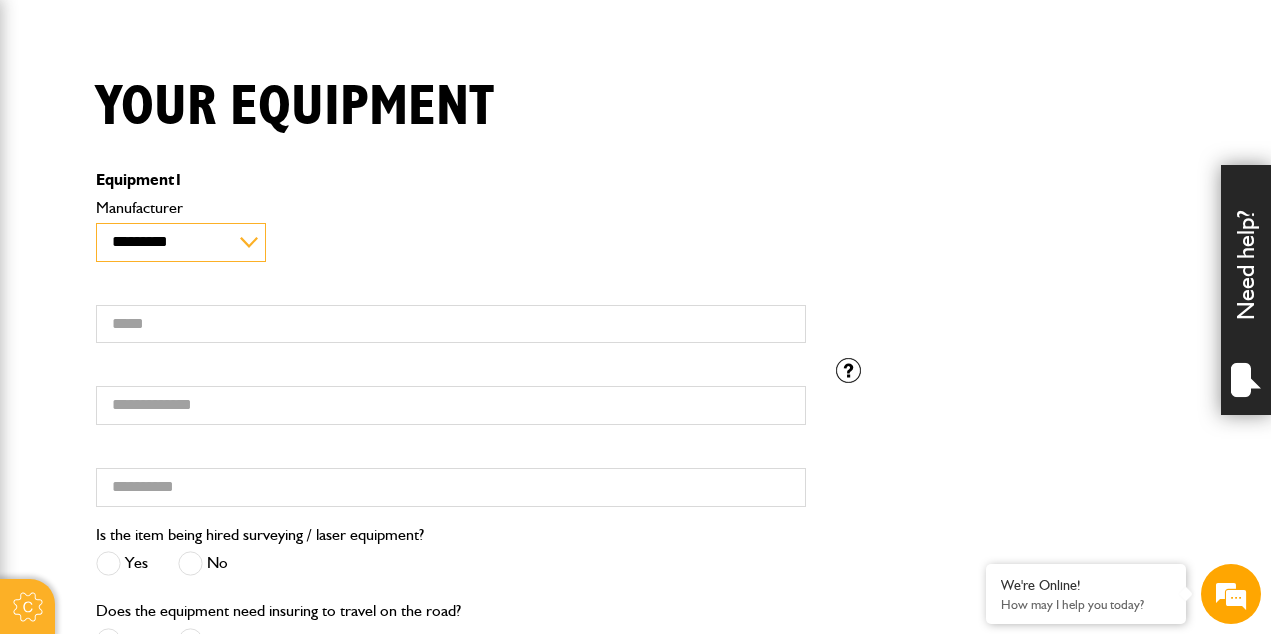 click on "**********" at bounding box center [181, 242] 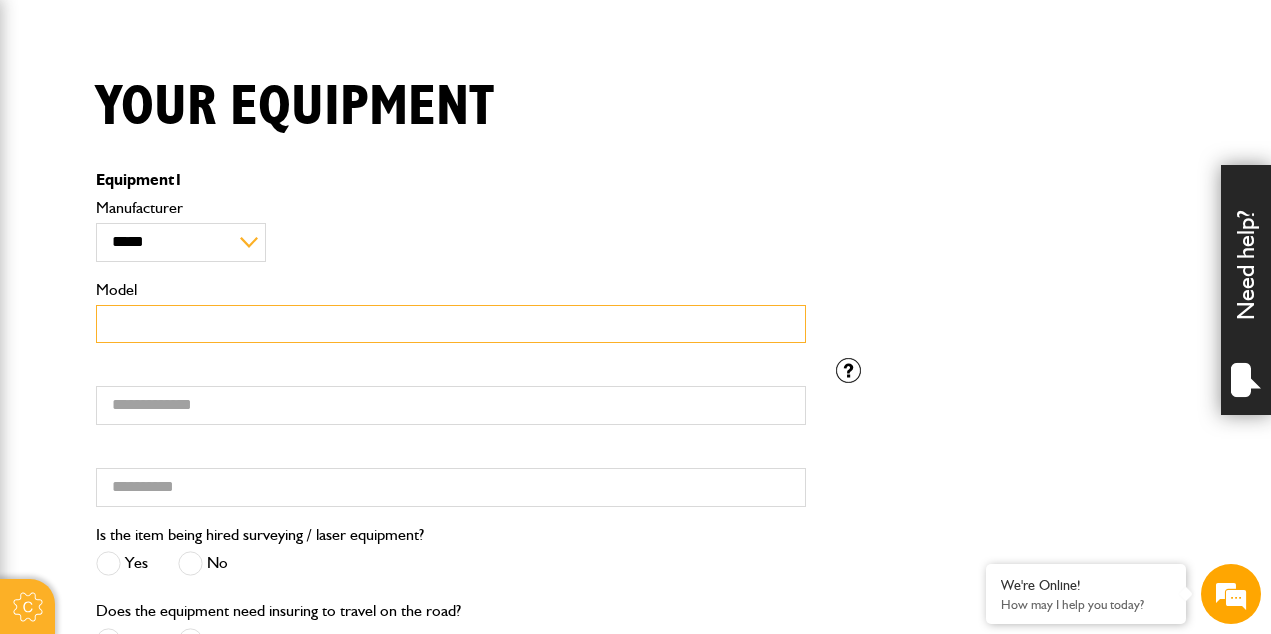 click on "Model" at bounding box center (451, 324) 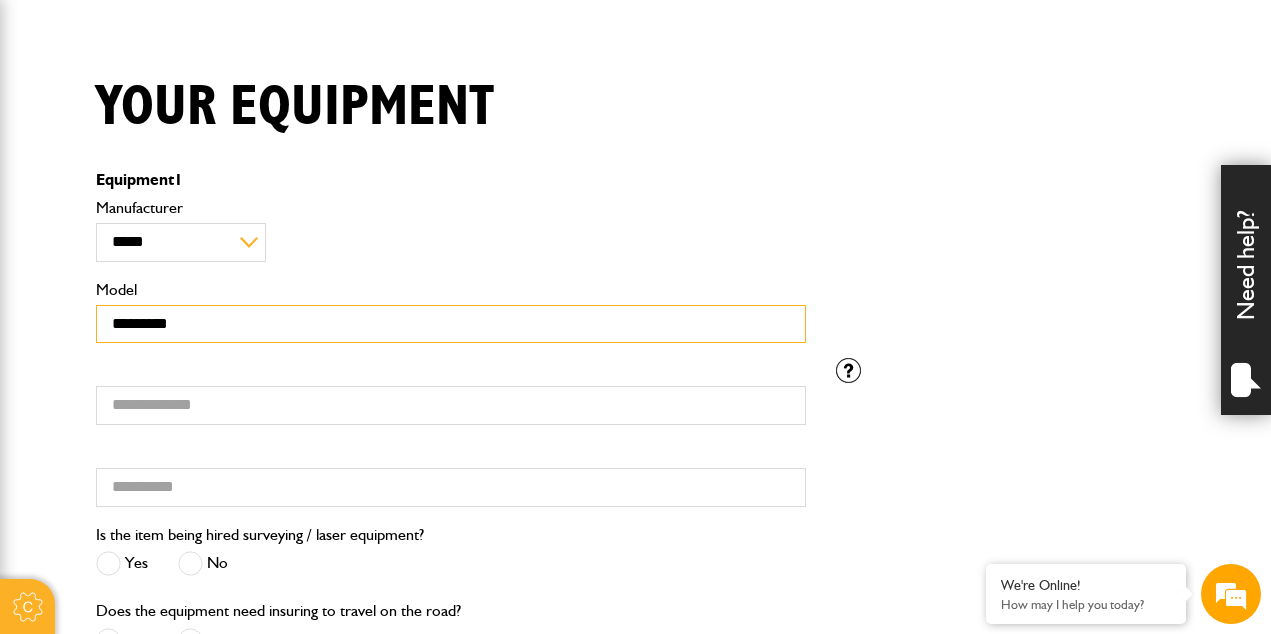 paste on "*******" 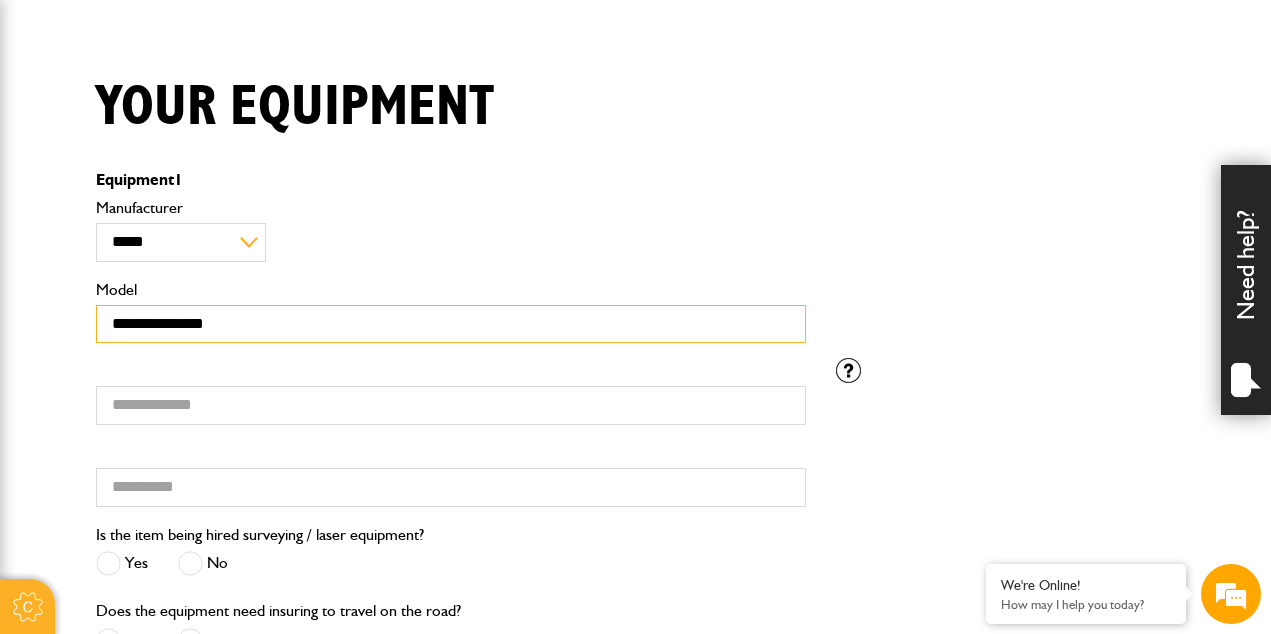 type on "**********" 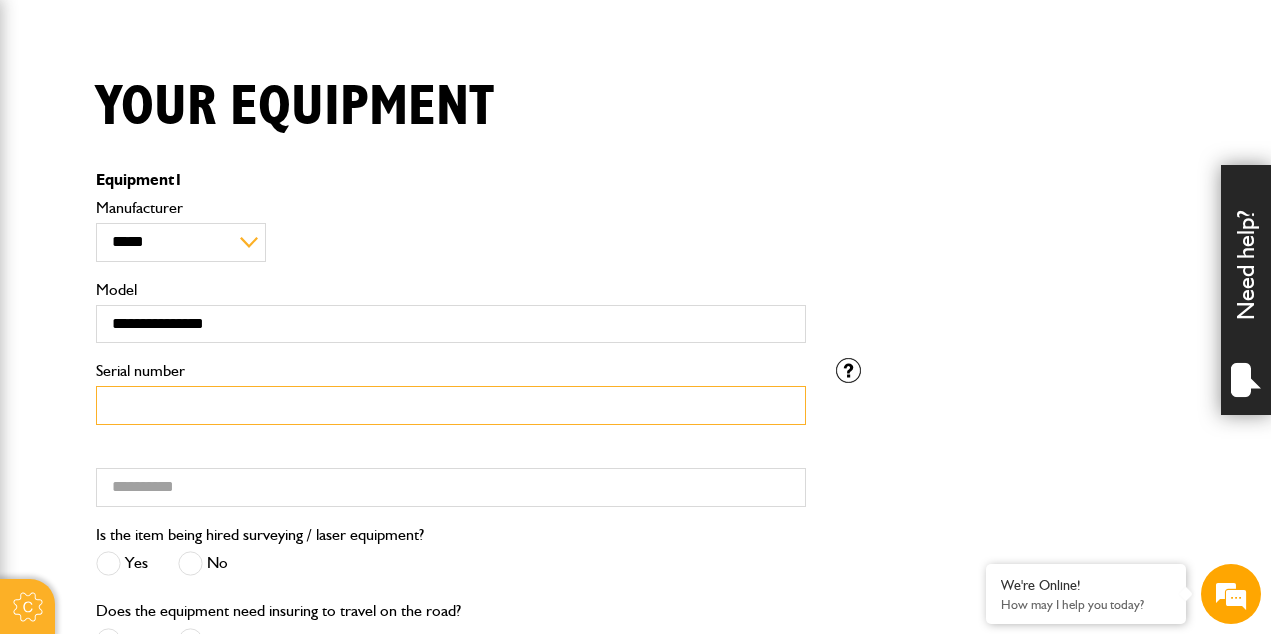 click on "Serial number" at bounding box center (451, 405) 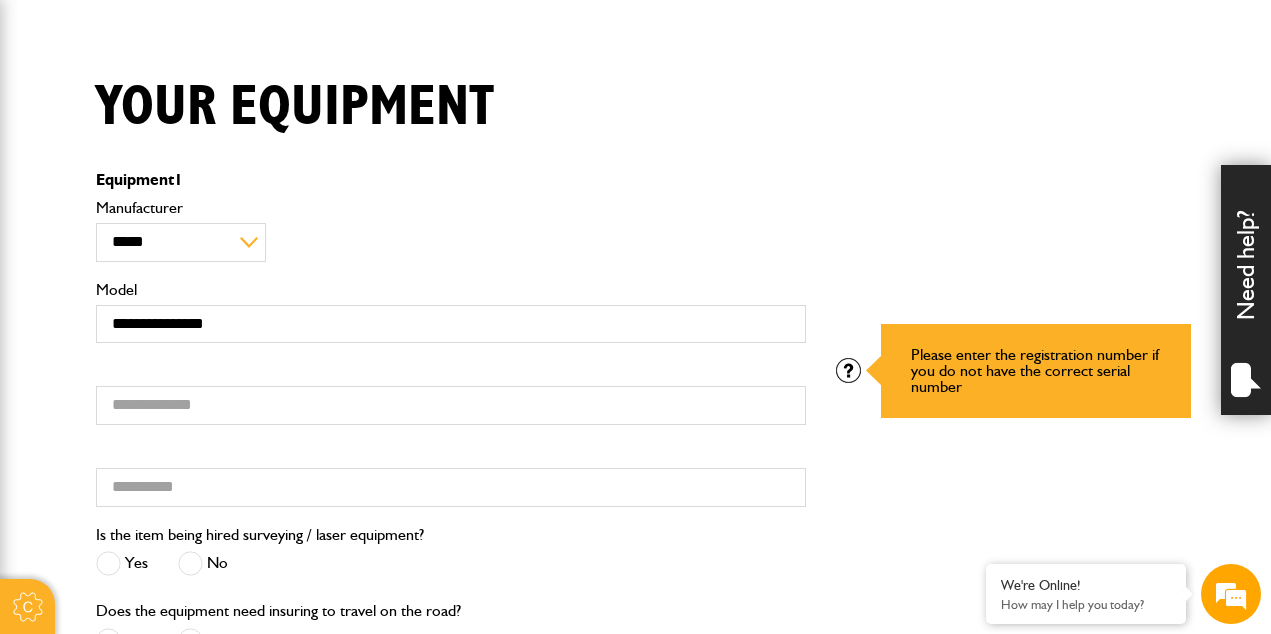 click at bounding box center [848, 370] 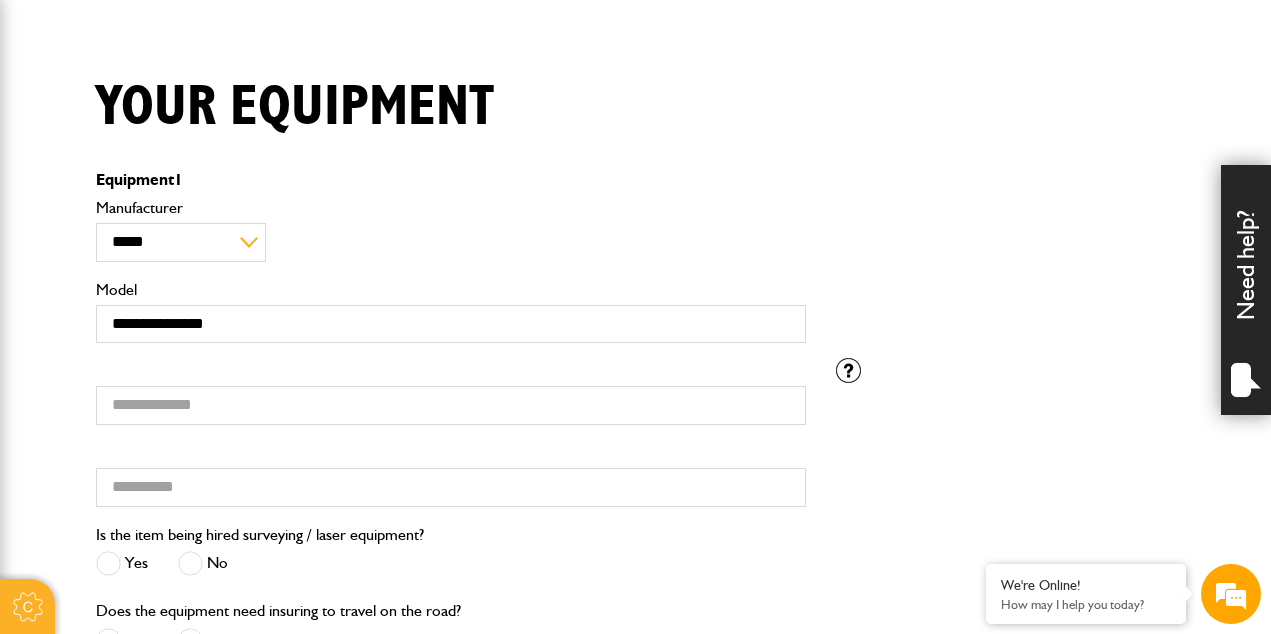 click on "Hired from" at bounding box center [451, 476] 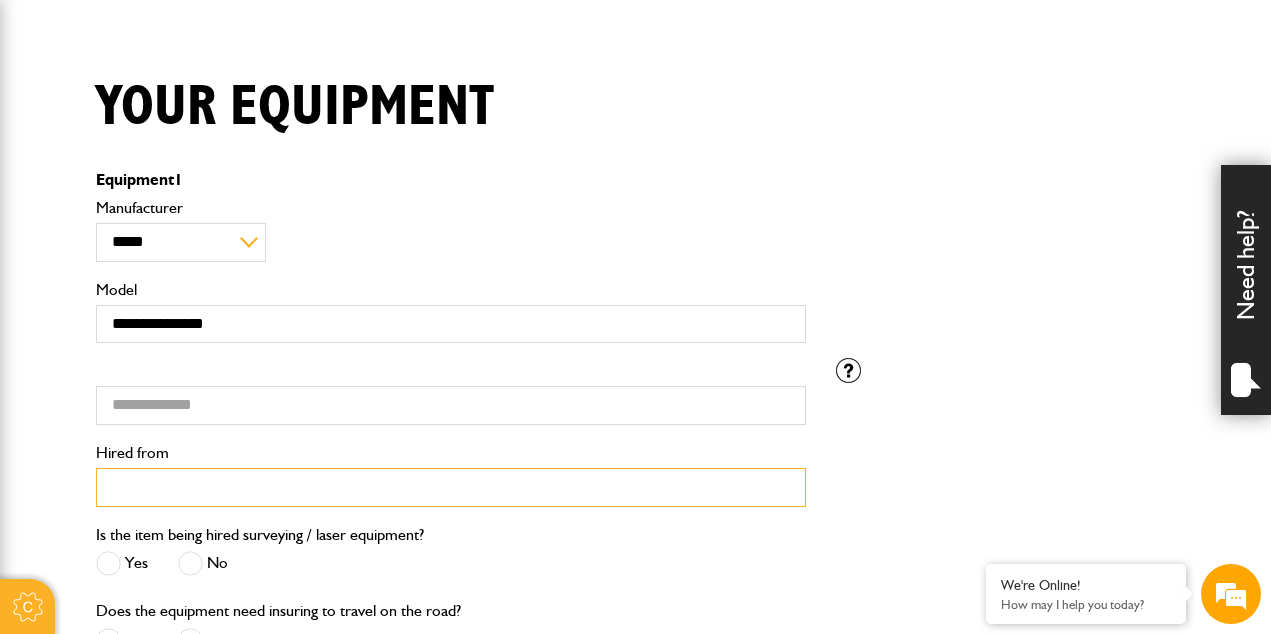click on "Hired from" at bounding box center (451, 487) 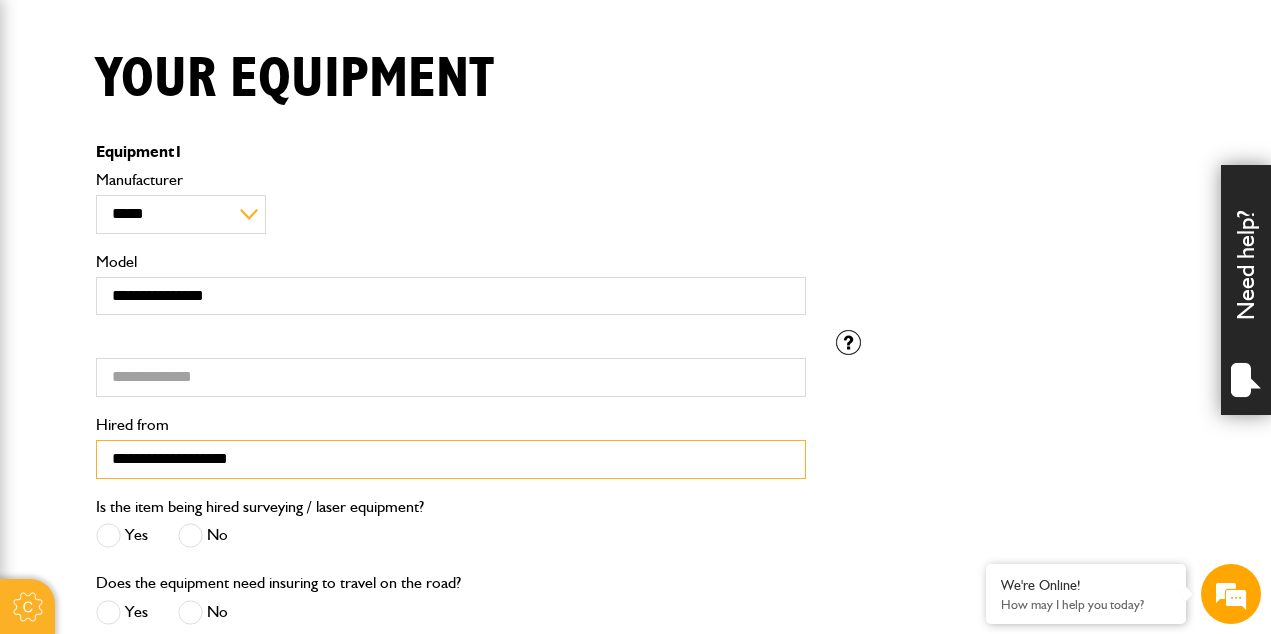 scroll, scrollTop: 566, scrollLeft: 0, axis: vertical 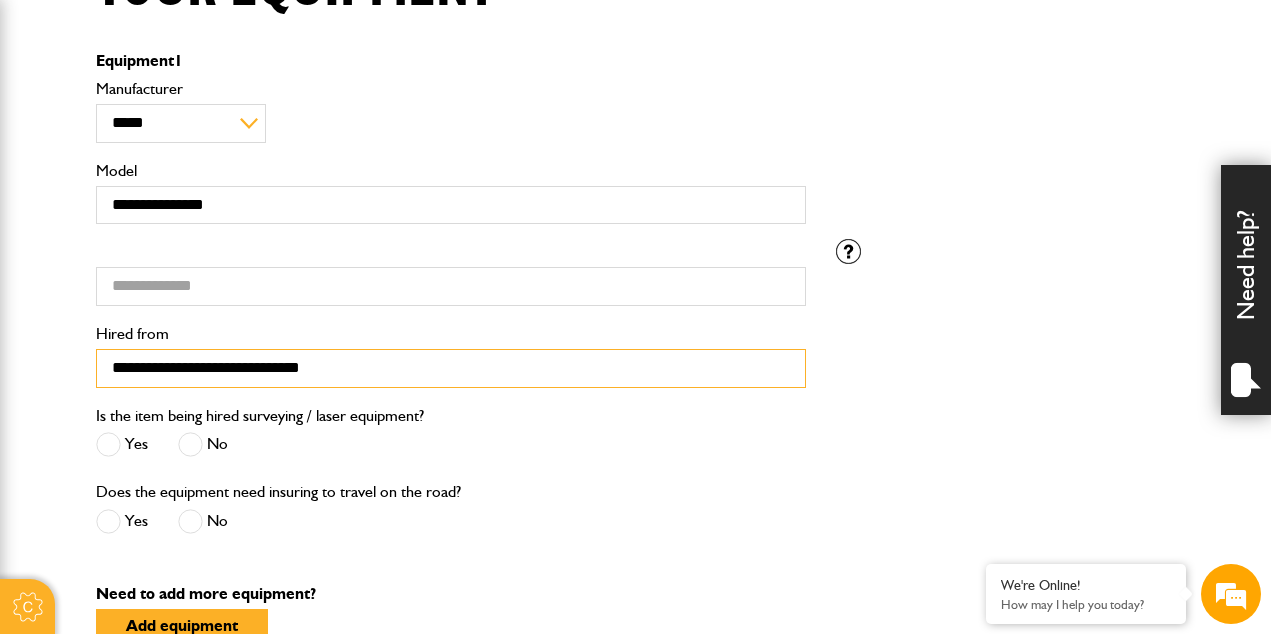 type on "**********" 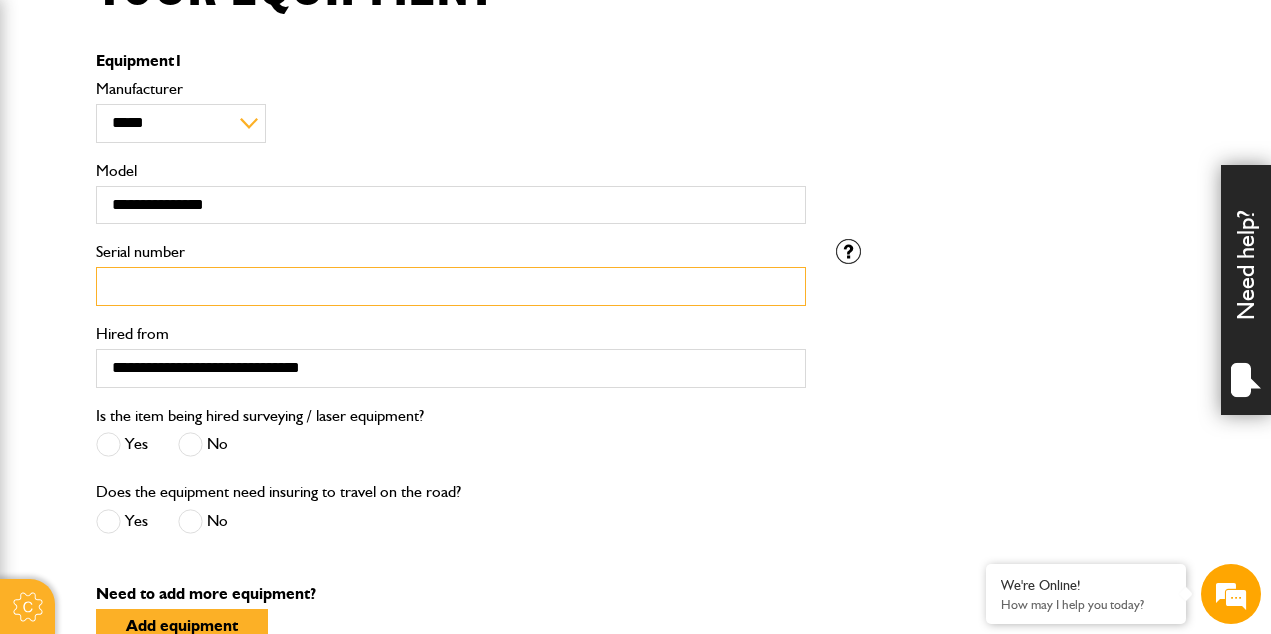 click on "Serial number" at bounding box center [451, 286] 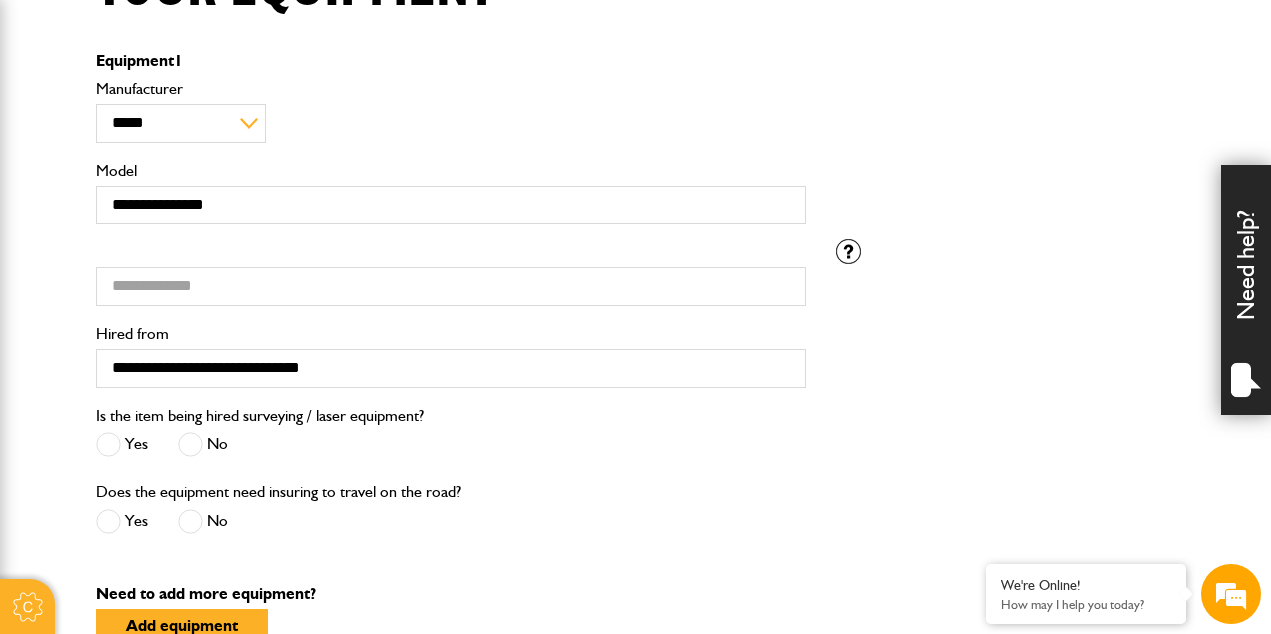 click on "Does the equipment need insuring to travel on the road?
Yes
No" at bounding box center [451, 64] 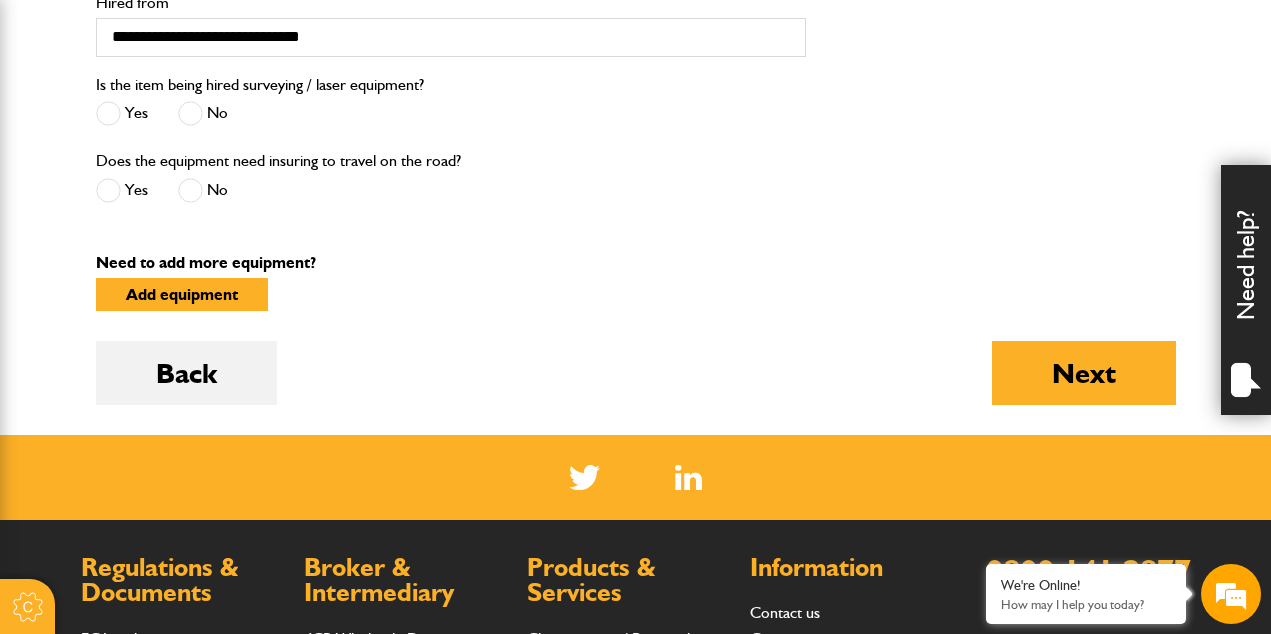 scroll, scrollTop: 940, scrollLeft: 0, axis: vertical 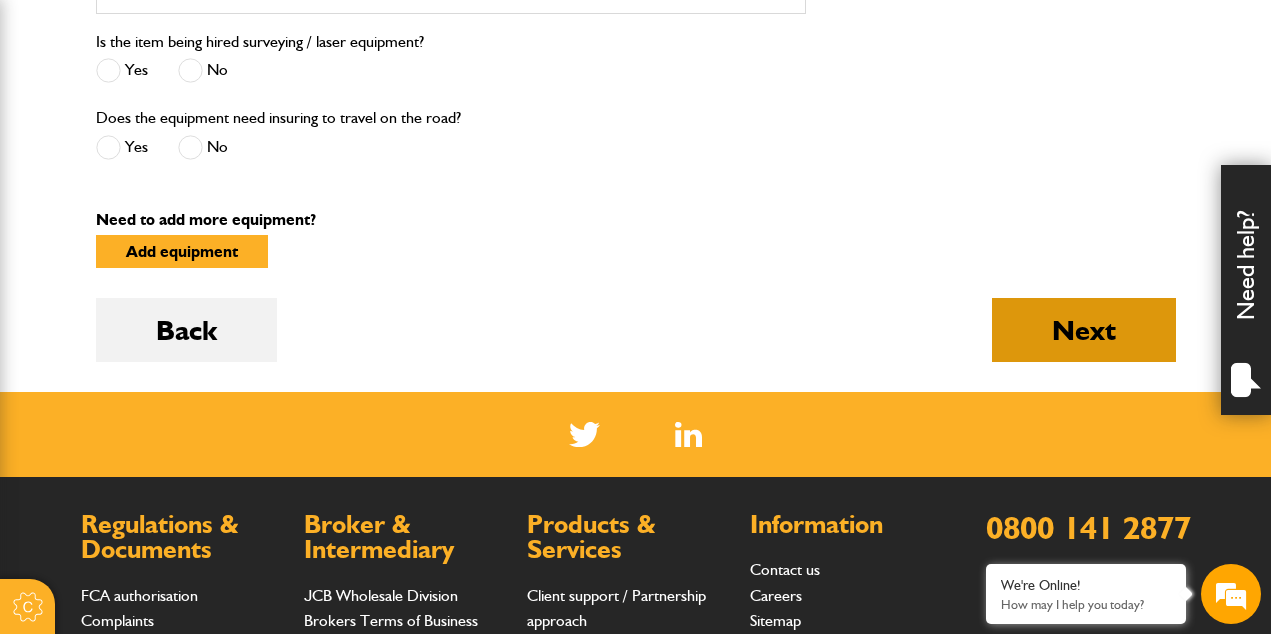 click on "Next" at bounding box center [1084, 330] 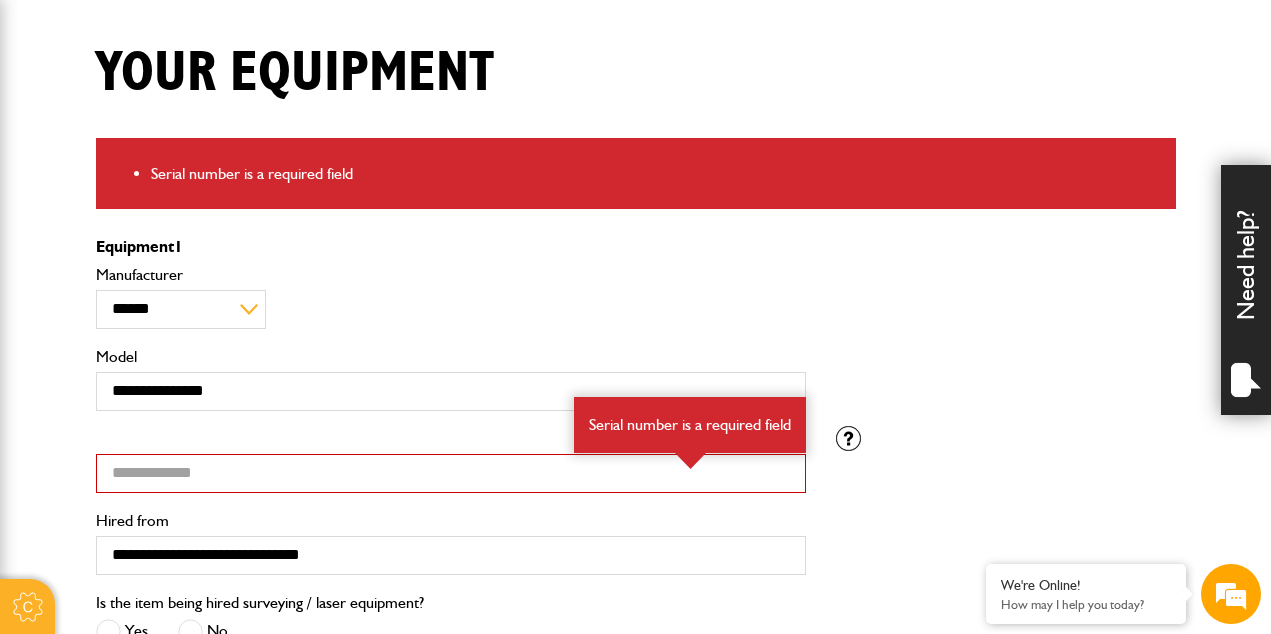 scroll, scrollTop: 483, scrollLeft: 0, axis: vertical 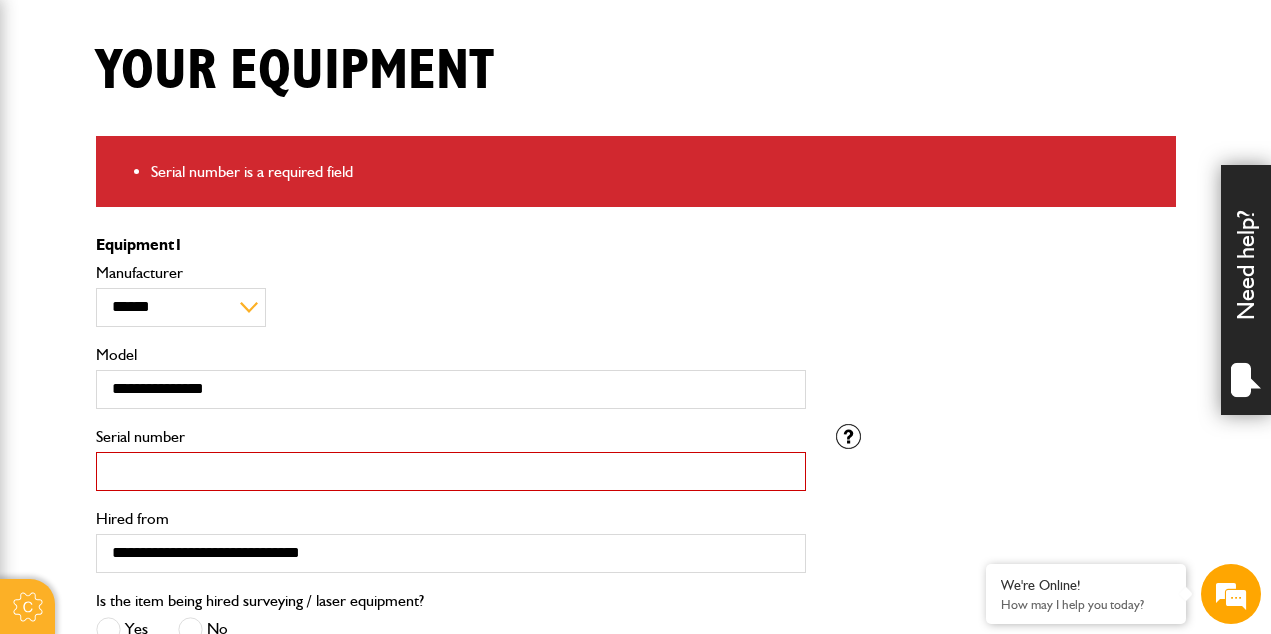 click on "Serial number" at bounding box center (451, 471) 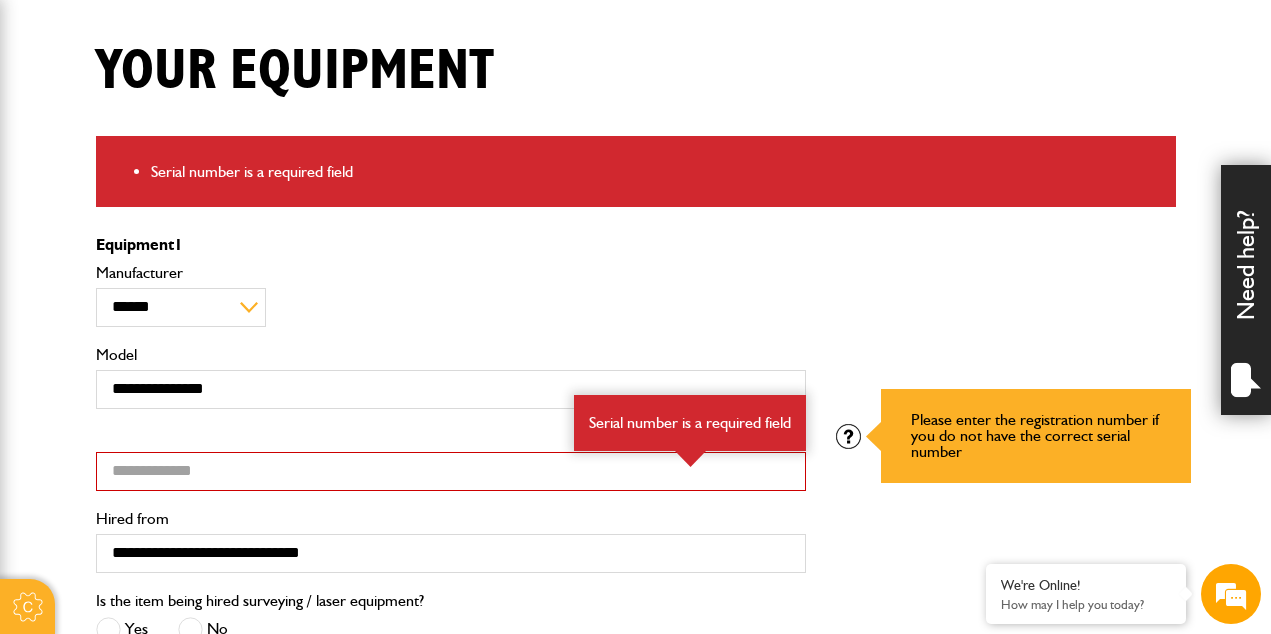 click at bounding box center [848, 436] 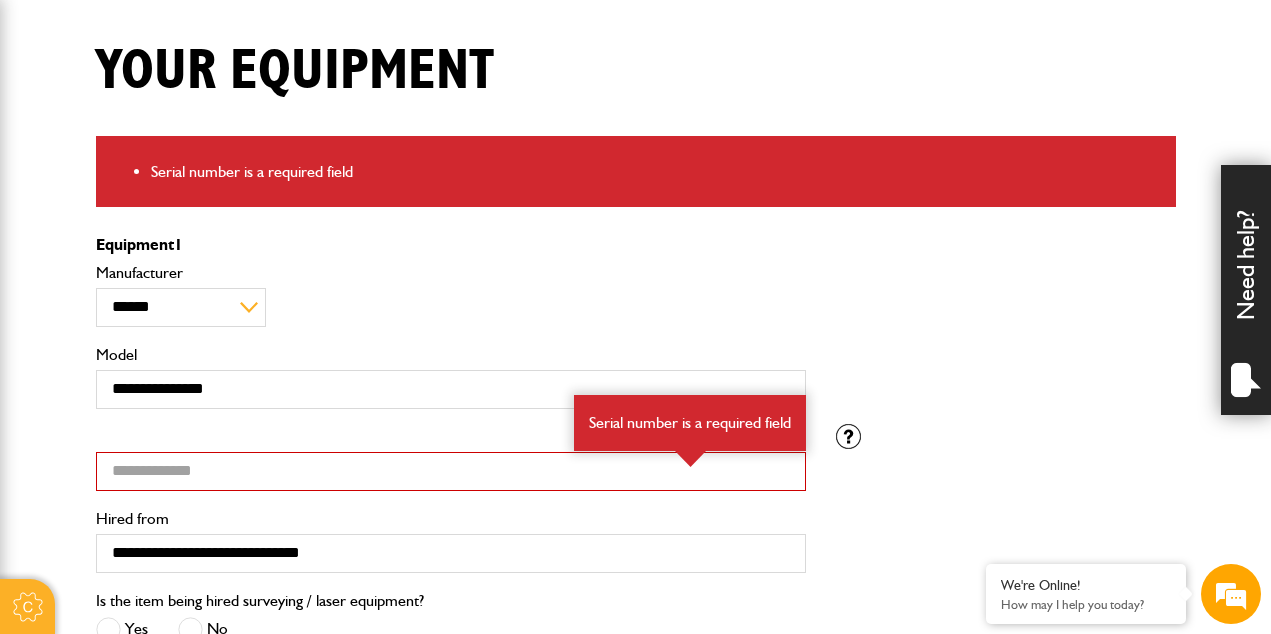 drag, startPoint x: 1147, startPoint y: 418, endPoint x: 1043, endPoint y: 420, distance: 104.019226 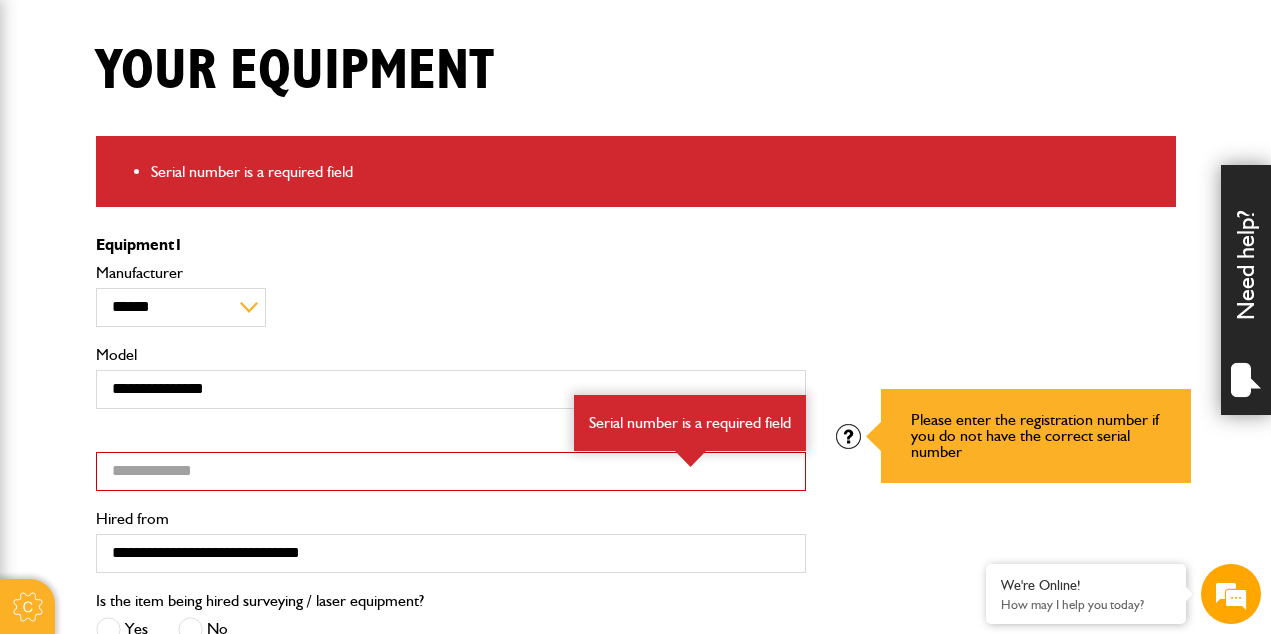 click at bounding box center (848, 436) 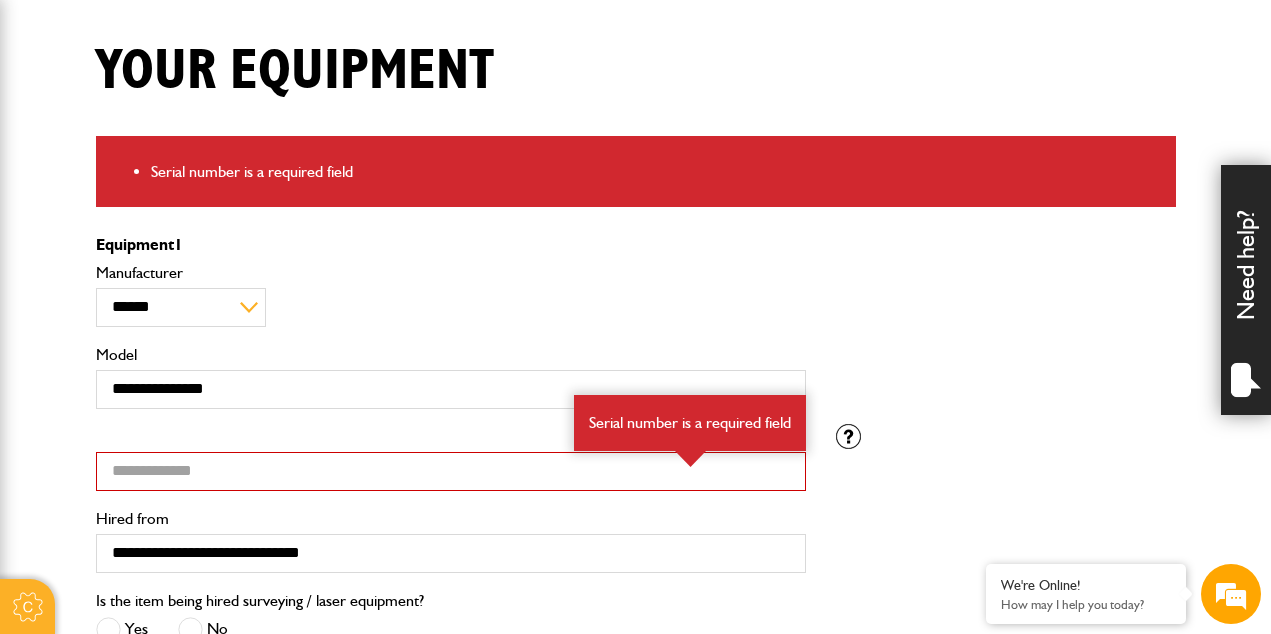 click on "**********" at bounding box center (451, 506) 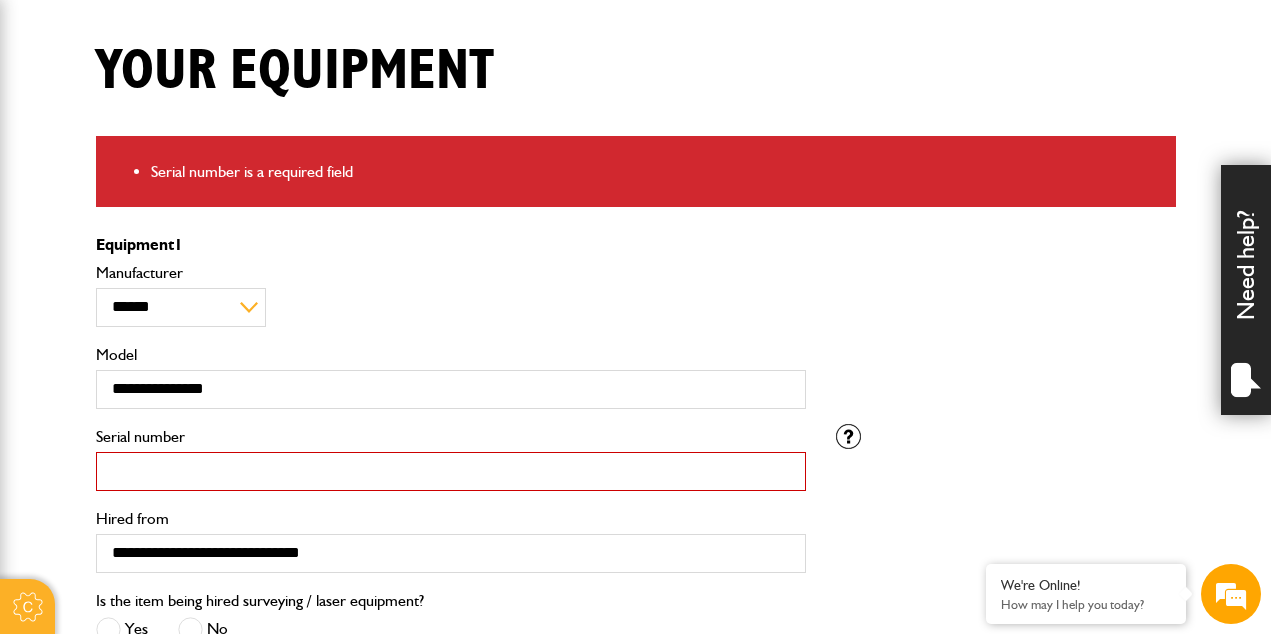 click on "Serial number" at bounding box center (451, 471) 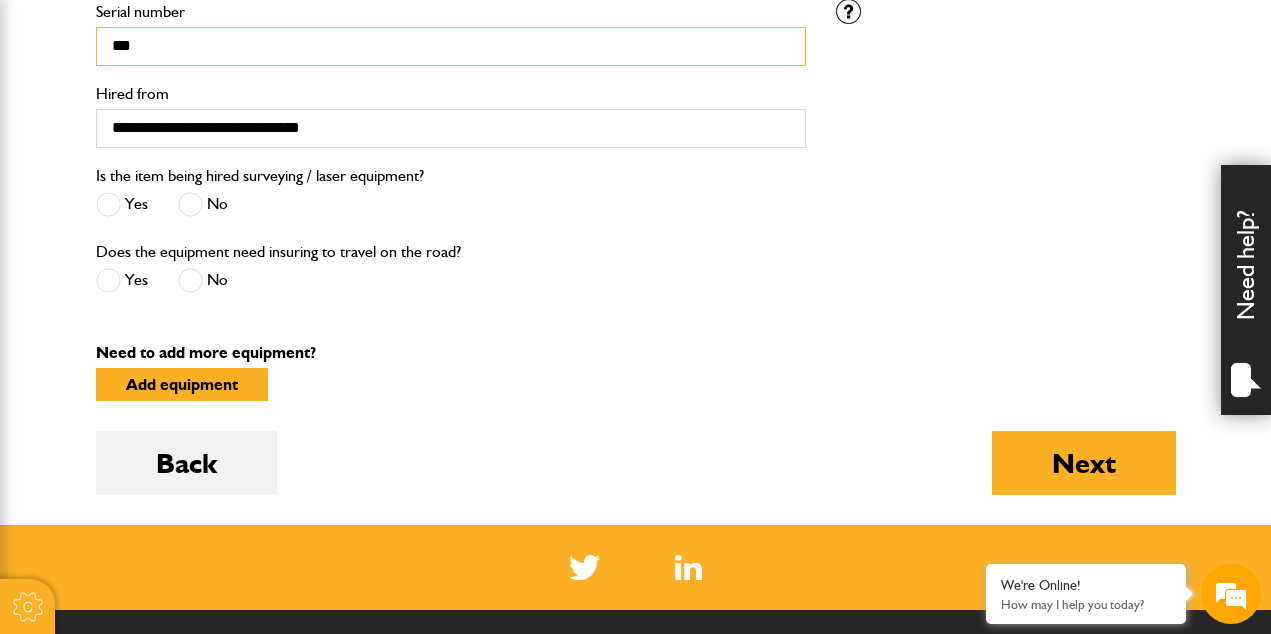 scroll, scrollTop: 921, scrollLeft: 0, axis: vertical 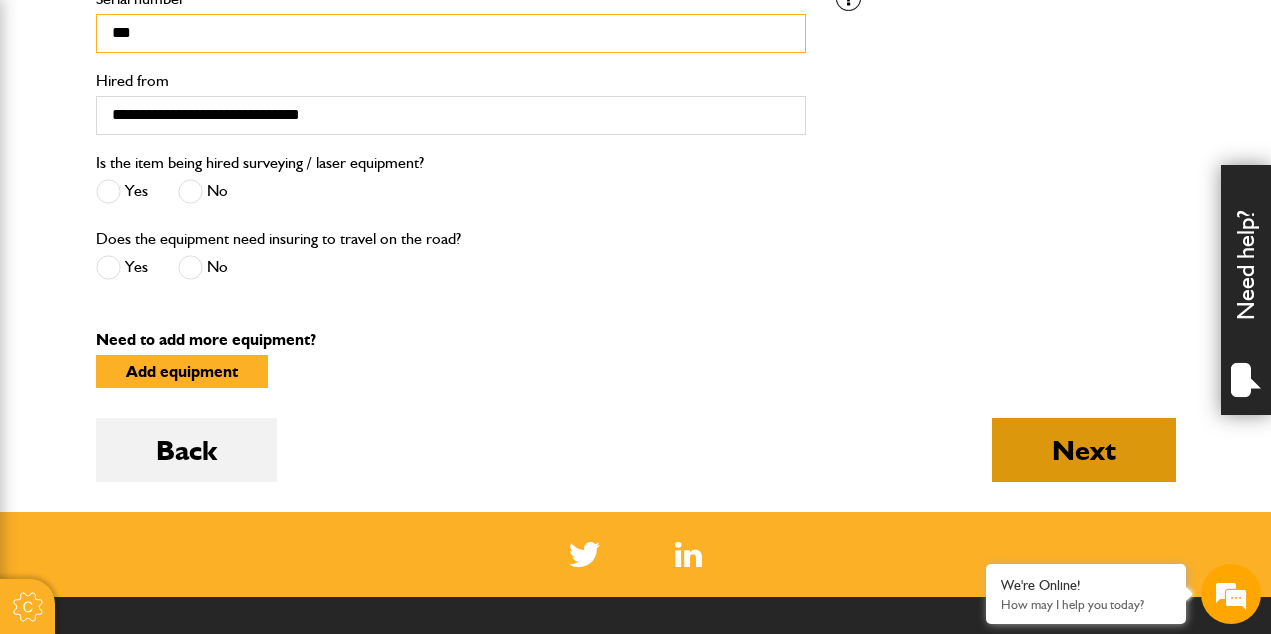 type on "***" 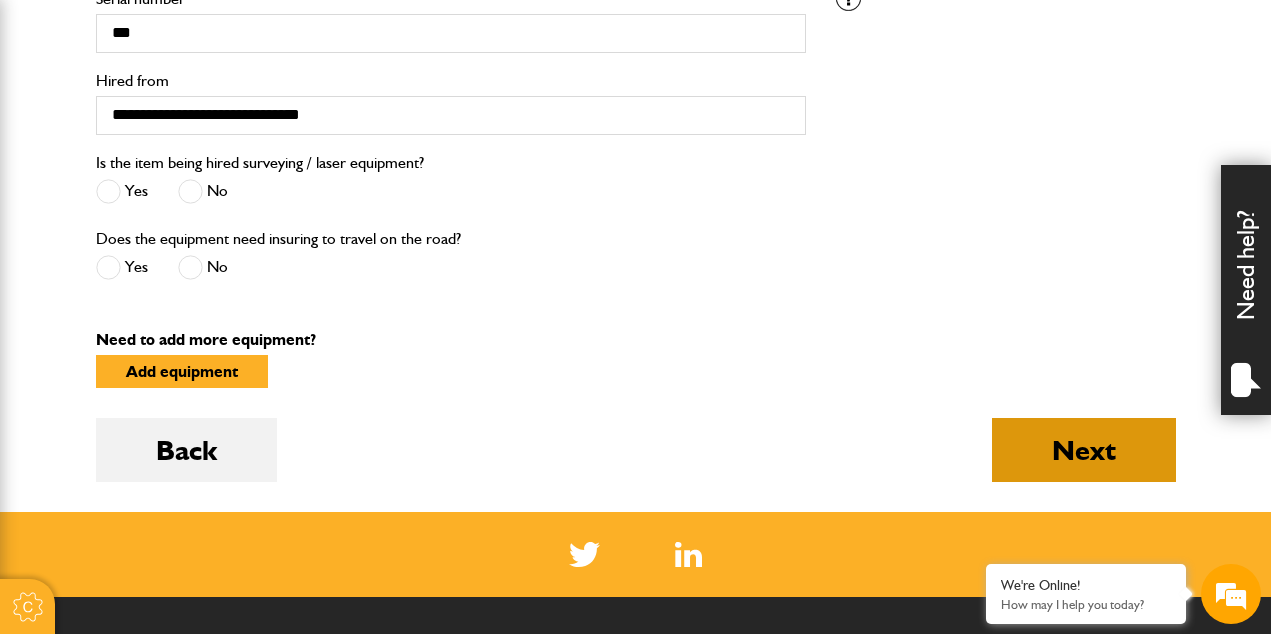click on "Next" at bounding box center (1084, 450) 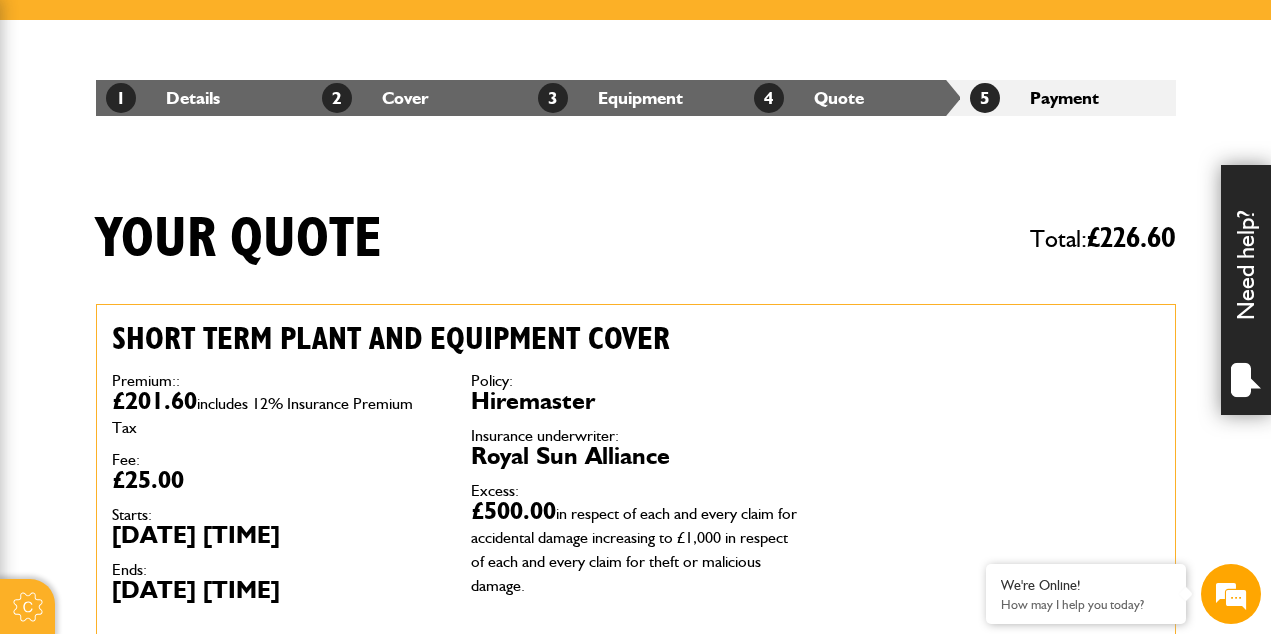 scroll, scrollTop: 347, scrollLeft: 0, axis: vertical 